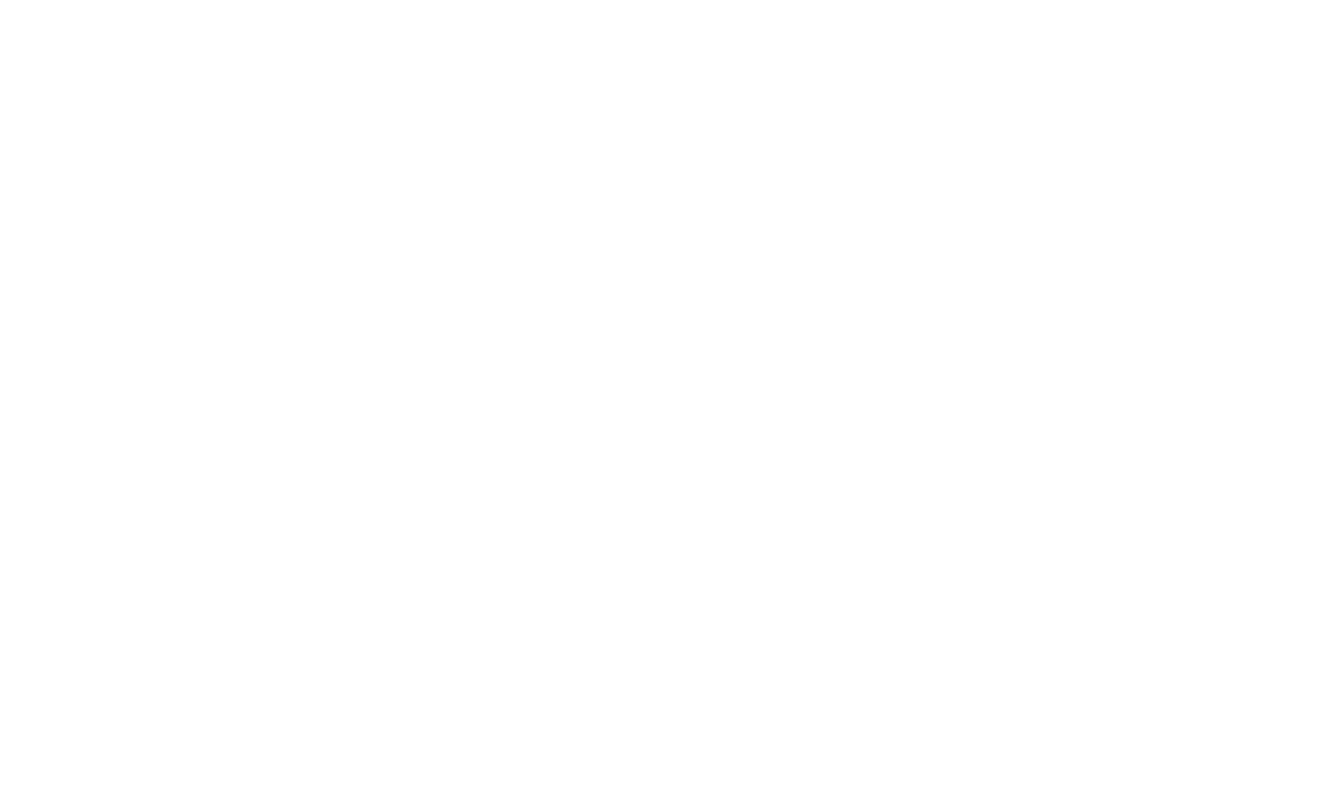 scroll, scrollTop: 0, scrollLeft: 0, axis: both 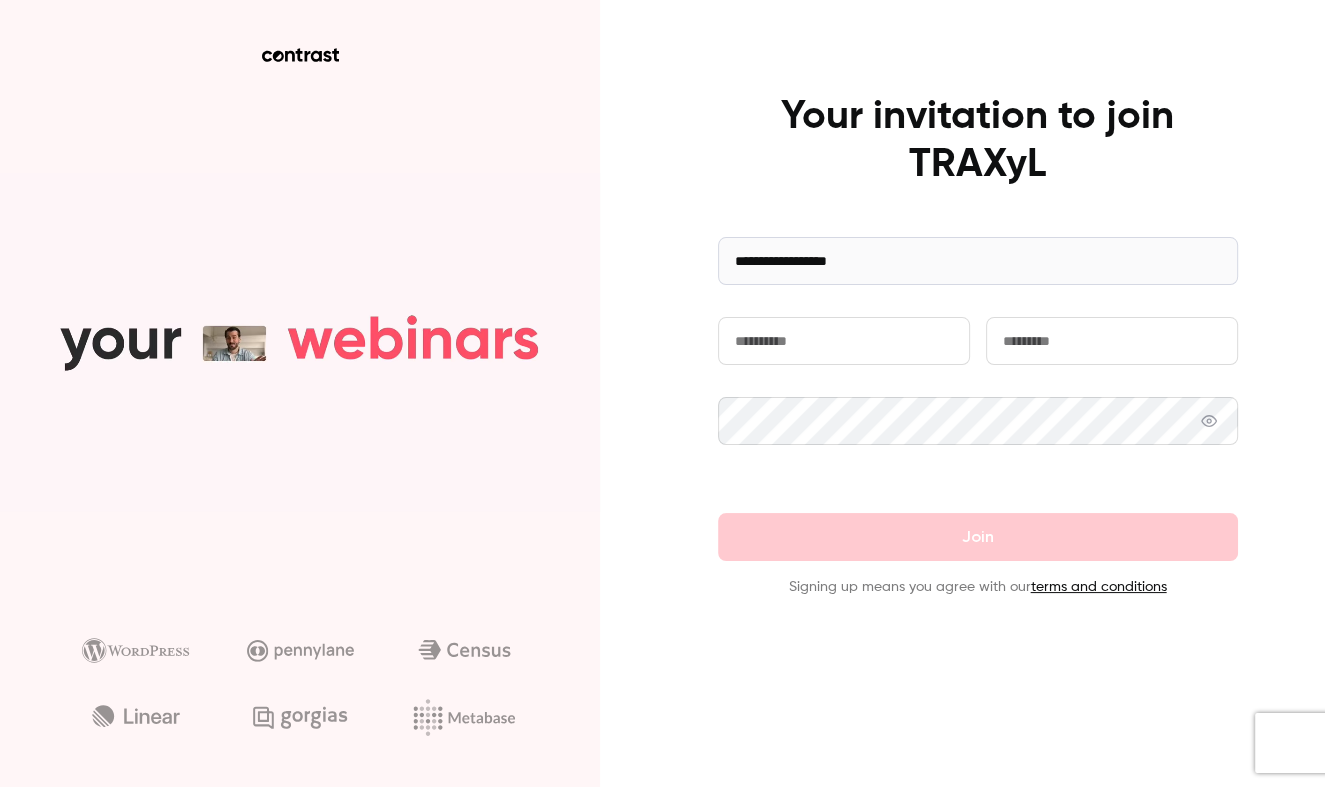 click at bounding box center (844, 341) 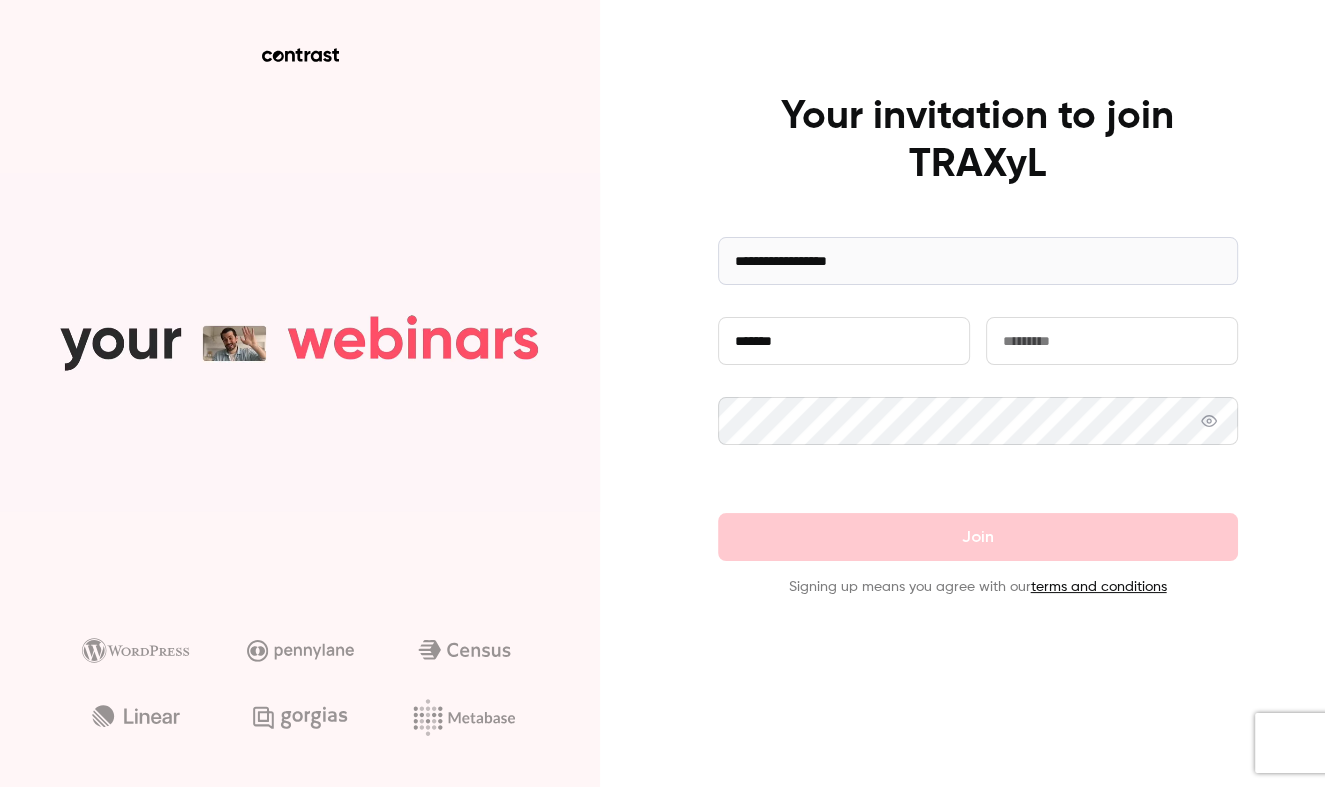 type on "*******" 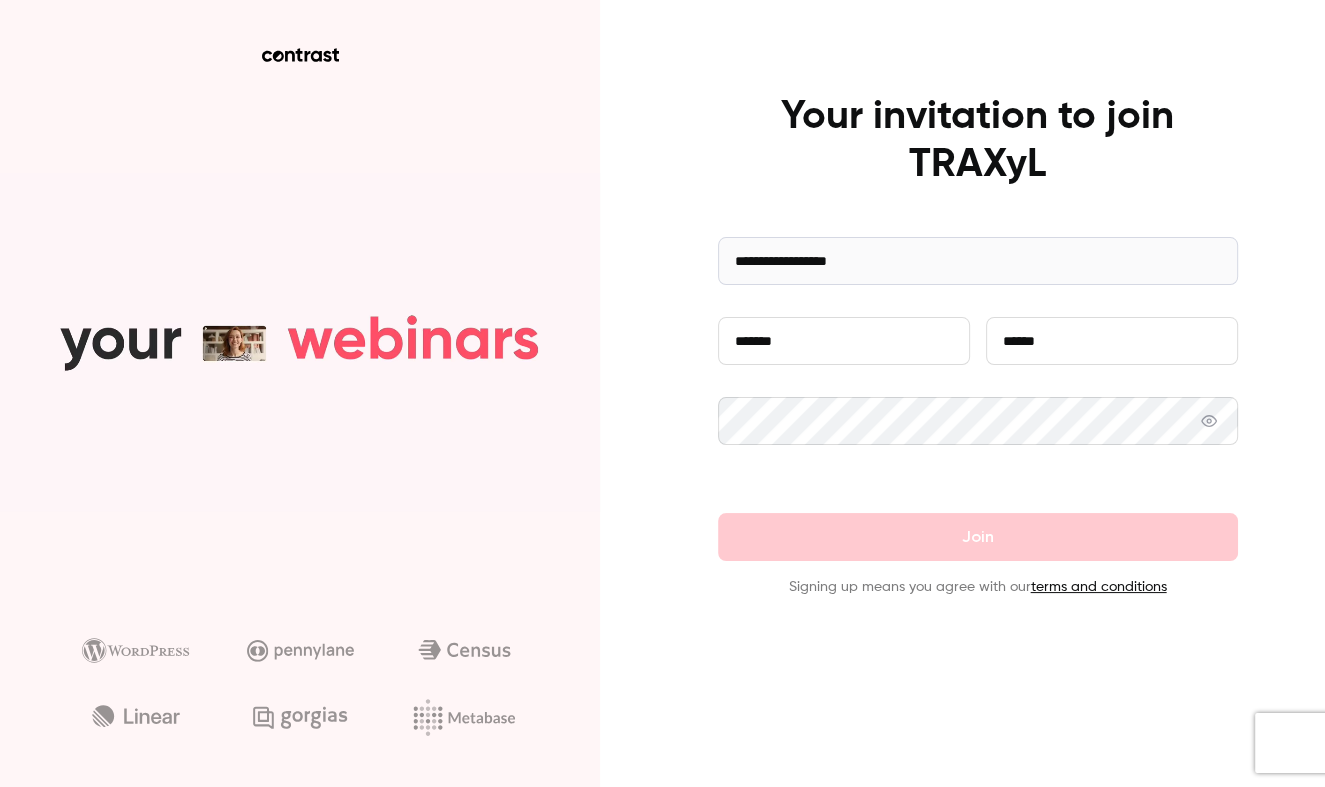 type on "******" 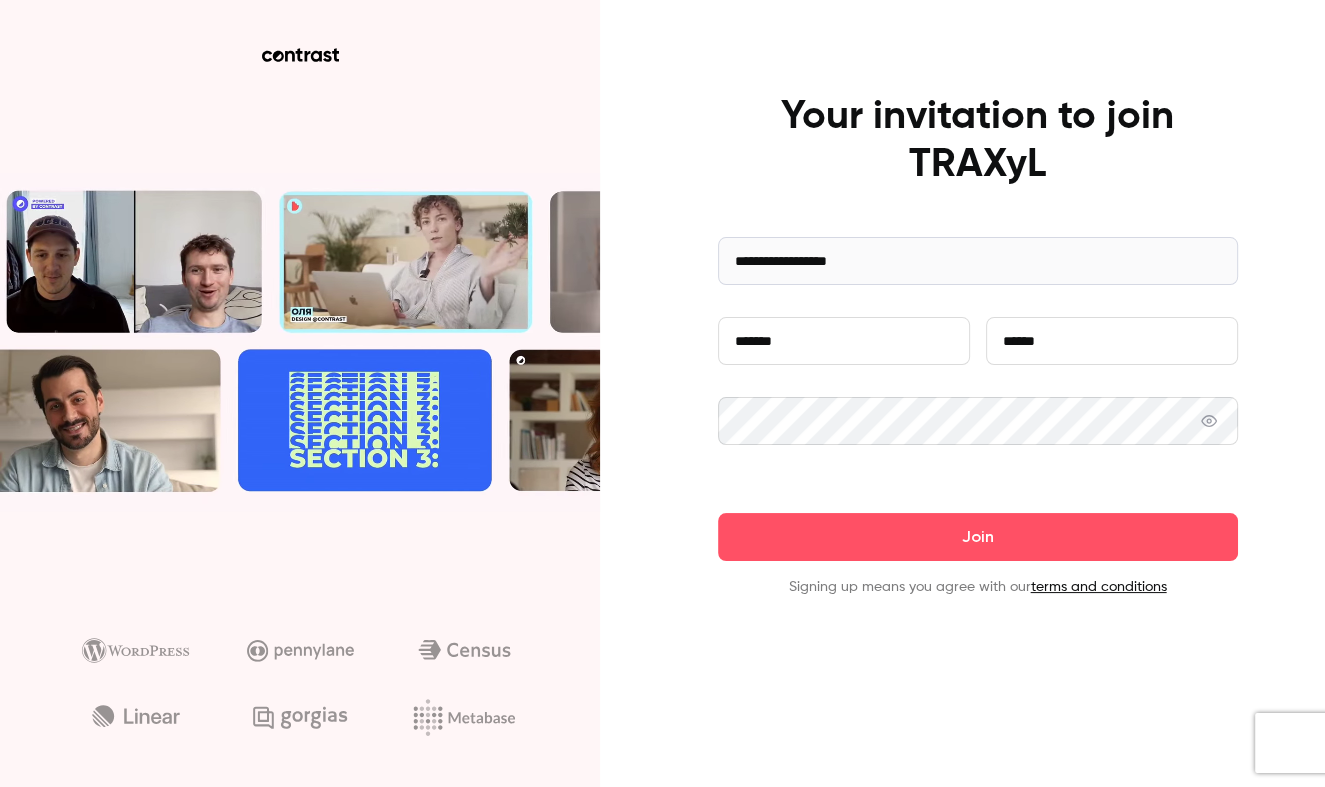 click 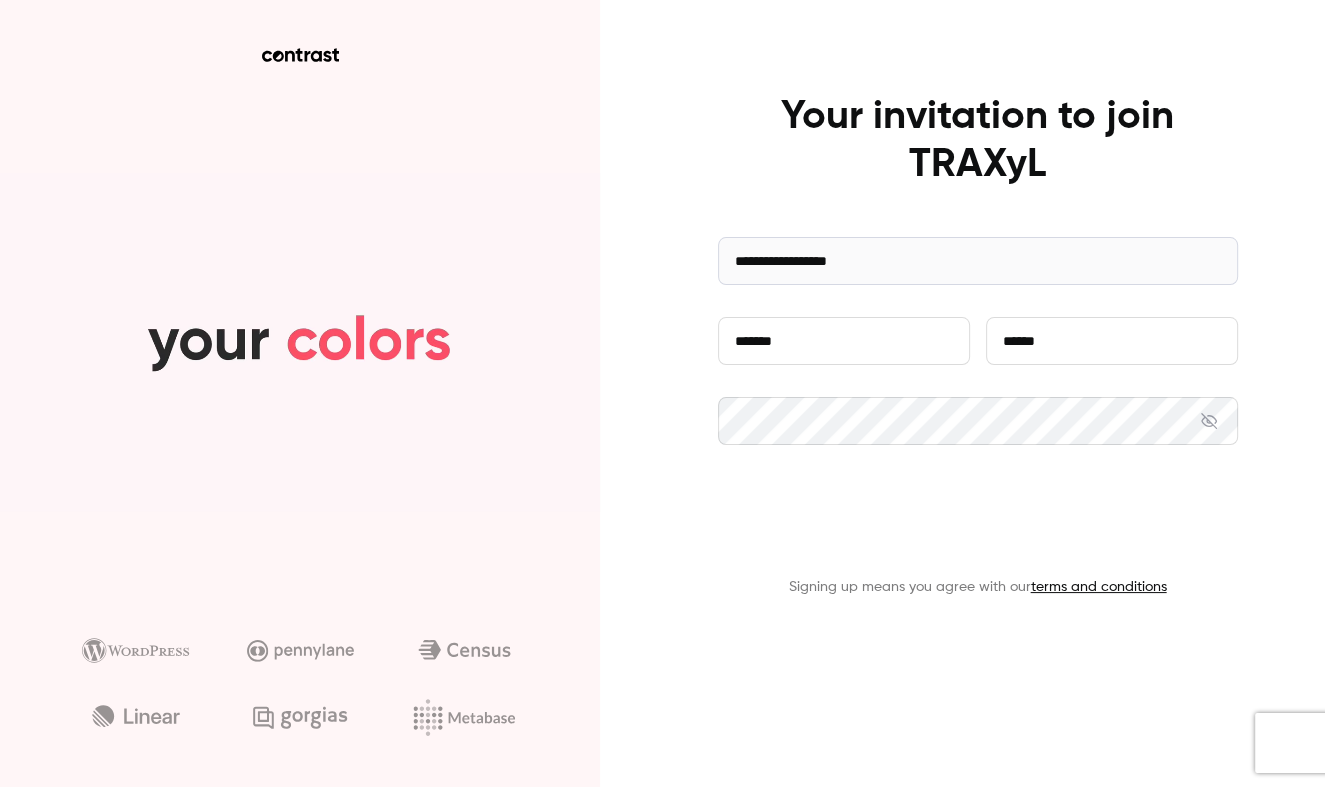 click on "Join" at bounding box center [978, 537] 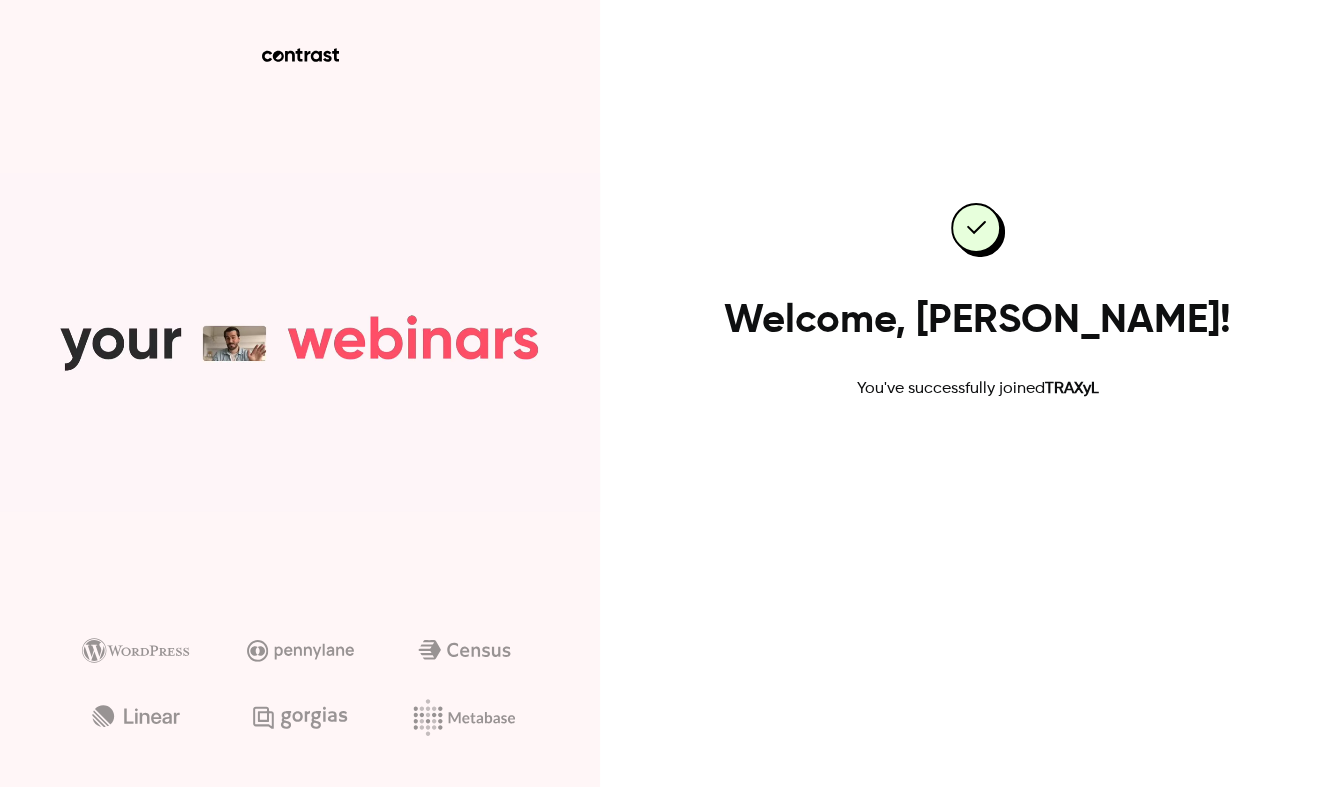 click on "Go to dashboard" at bounding box center [978, 465] 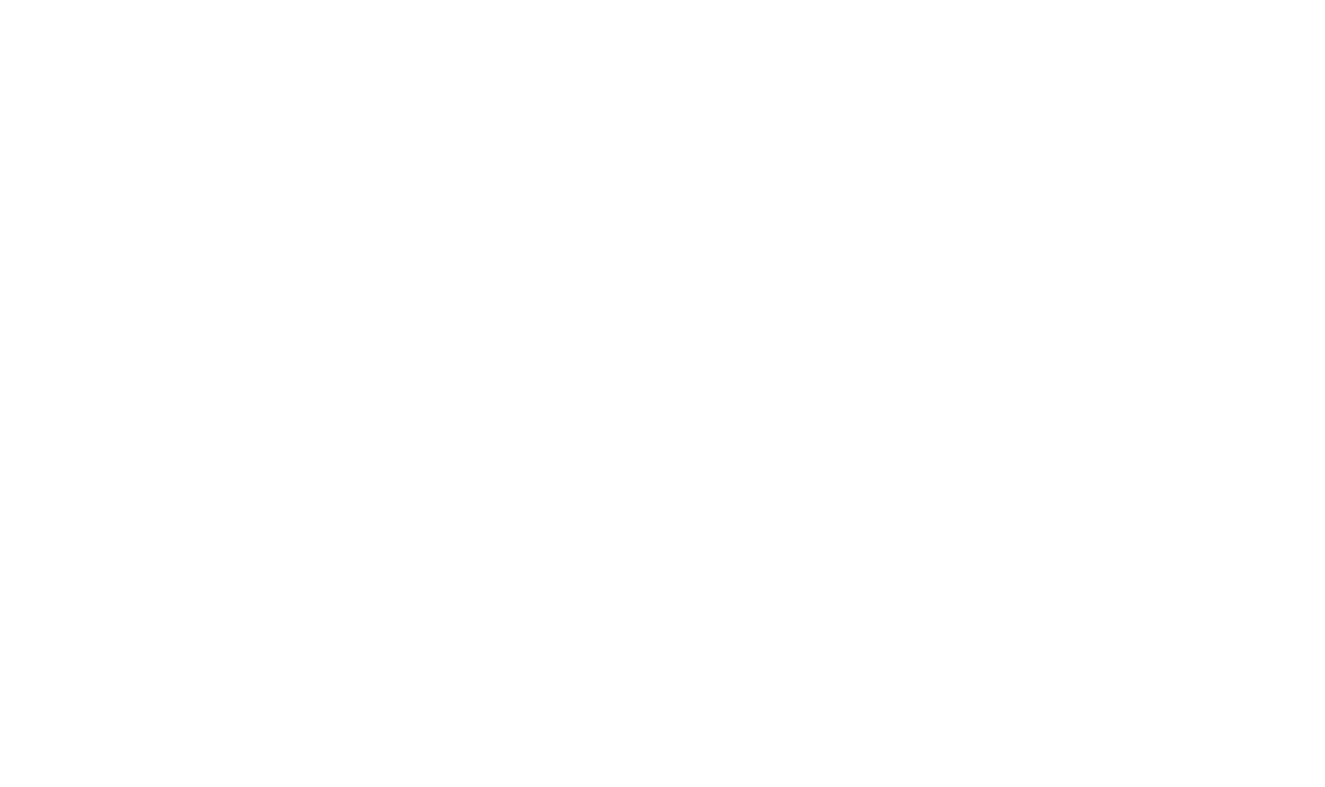 scroll, scrollTop: 0, scrollLeft: 0, axis: both 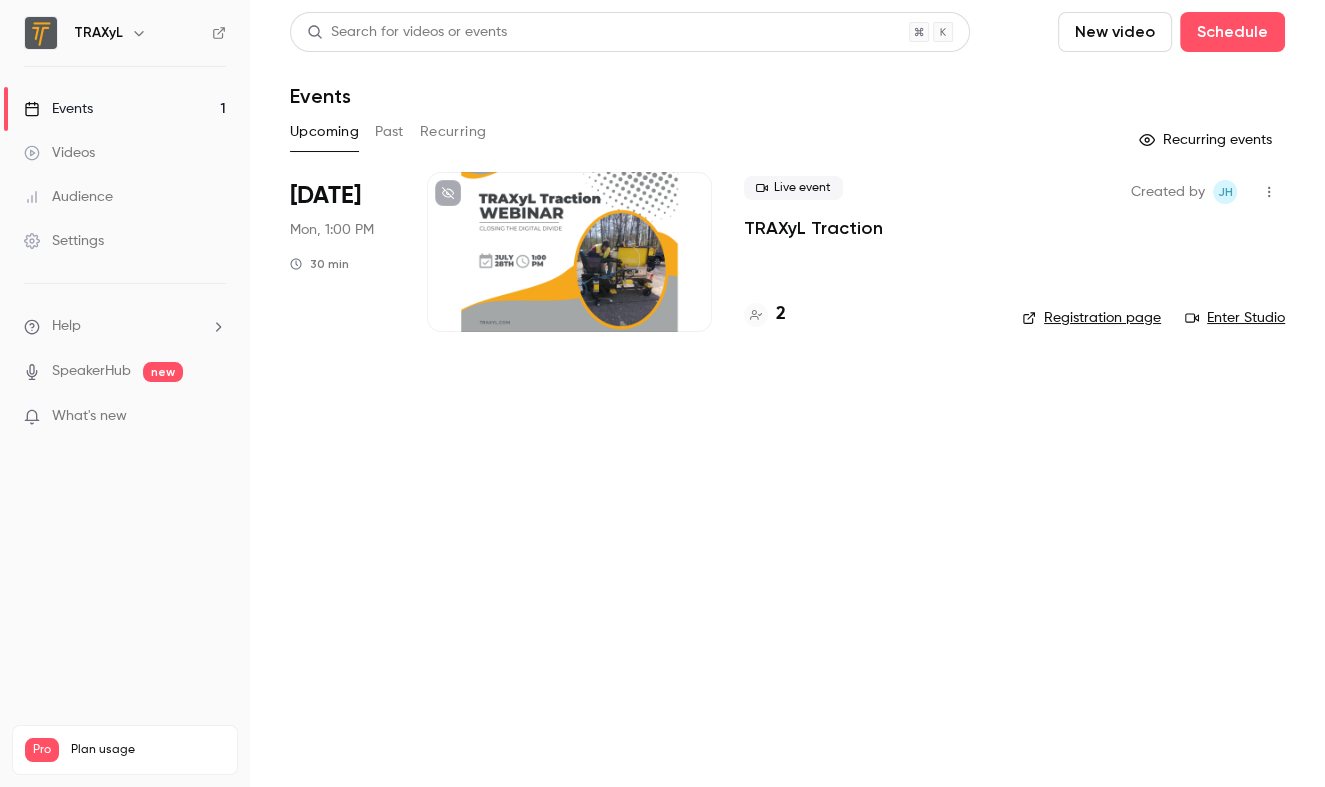 click on "TRAXyL Traction" at bounding box center [813, 228] 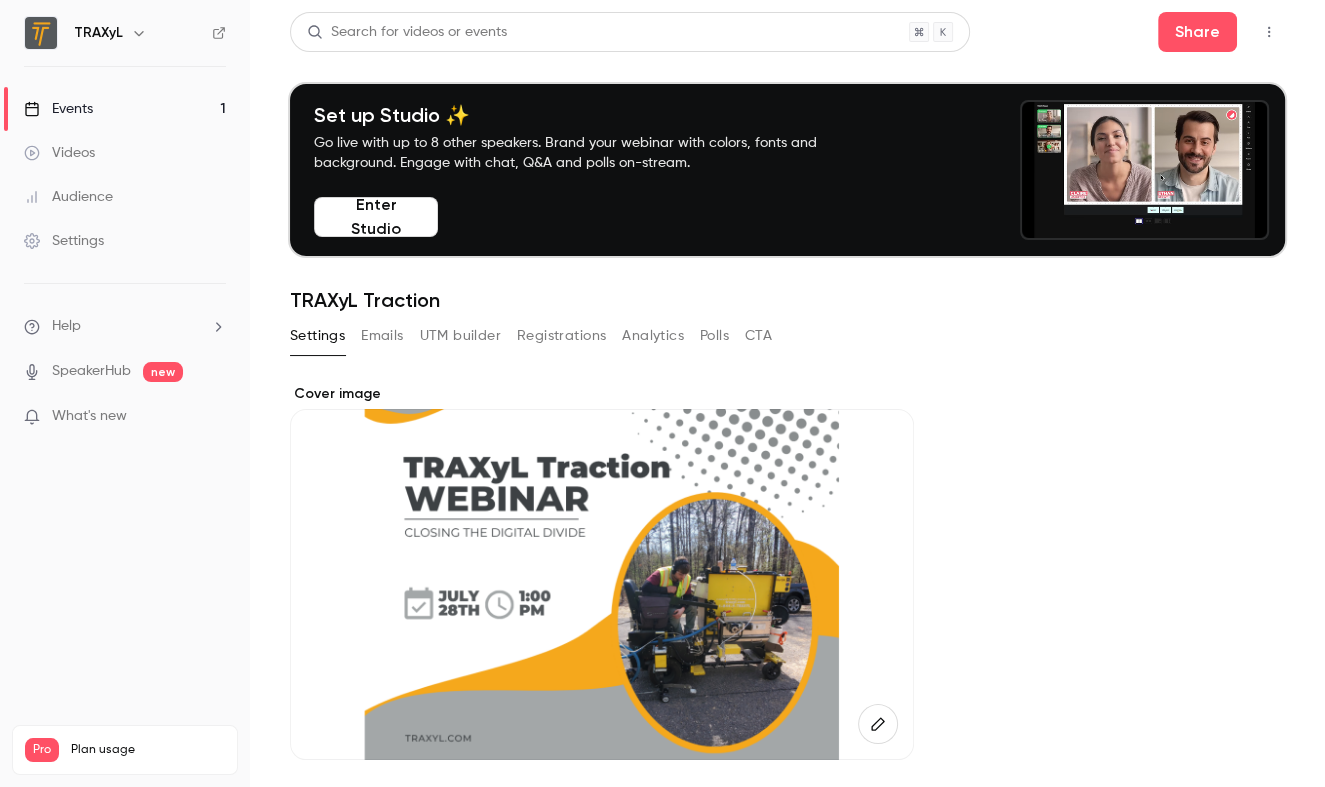 scroll, scrollTop: 447, scrollLeft: 0, axis: vertical 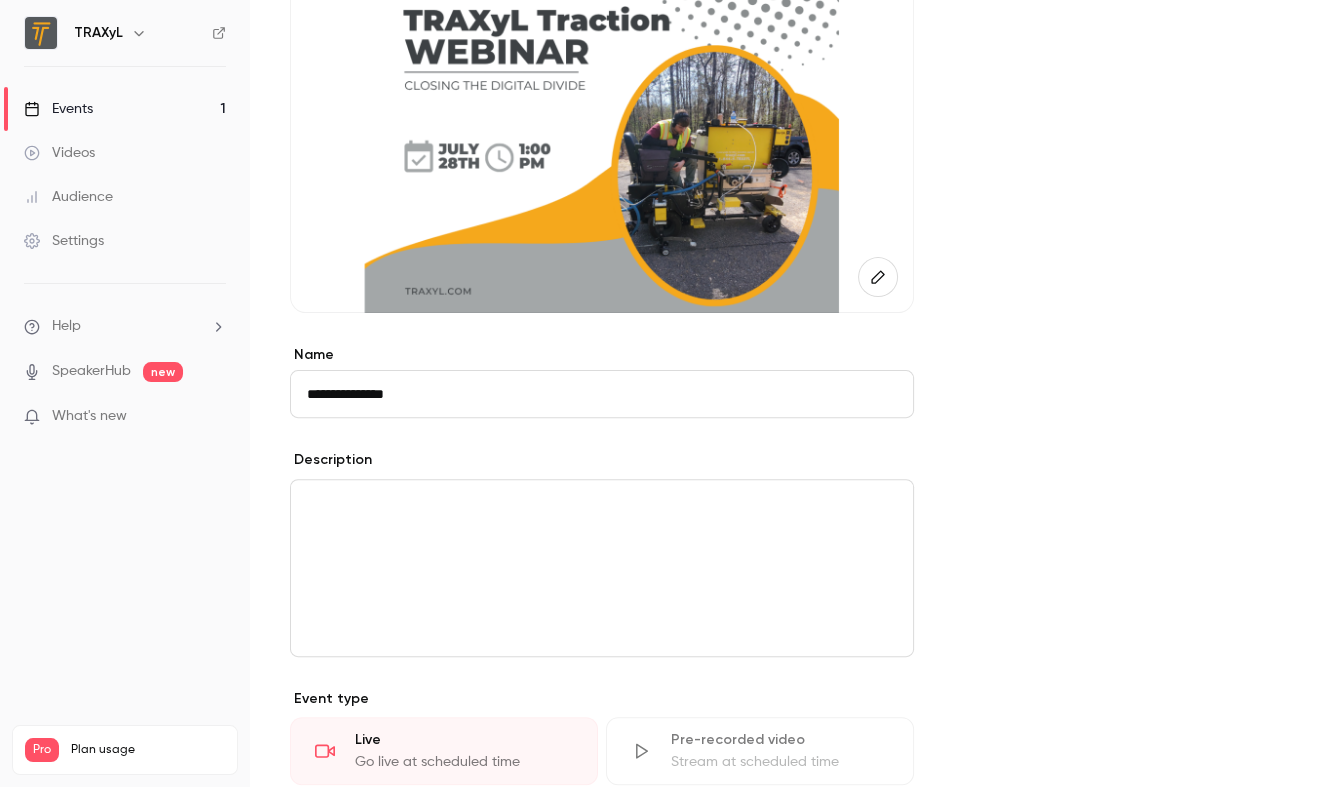 click on "Events" at bounding box center (58, 109) 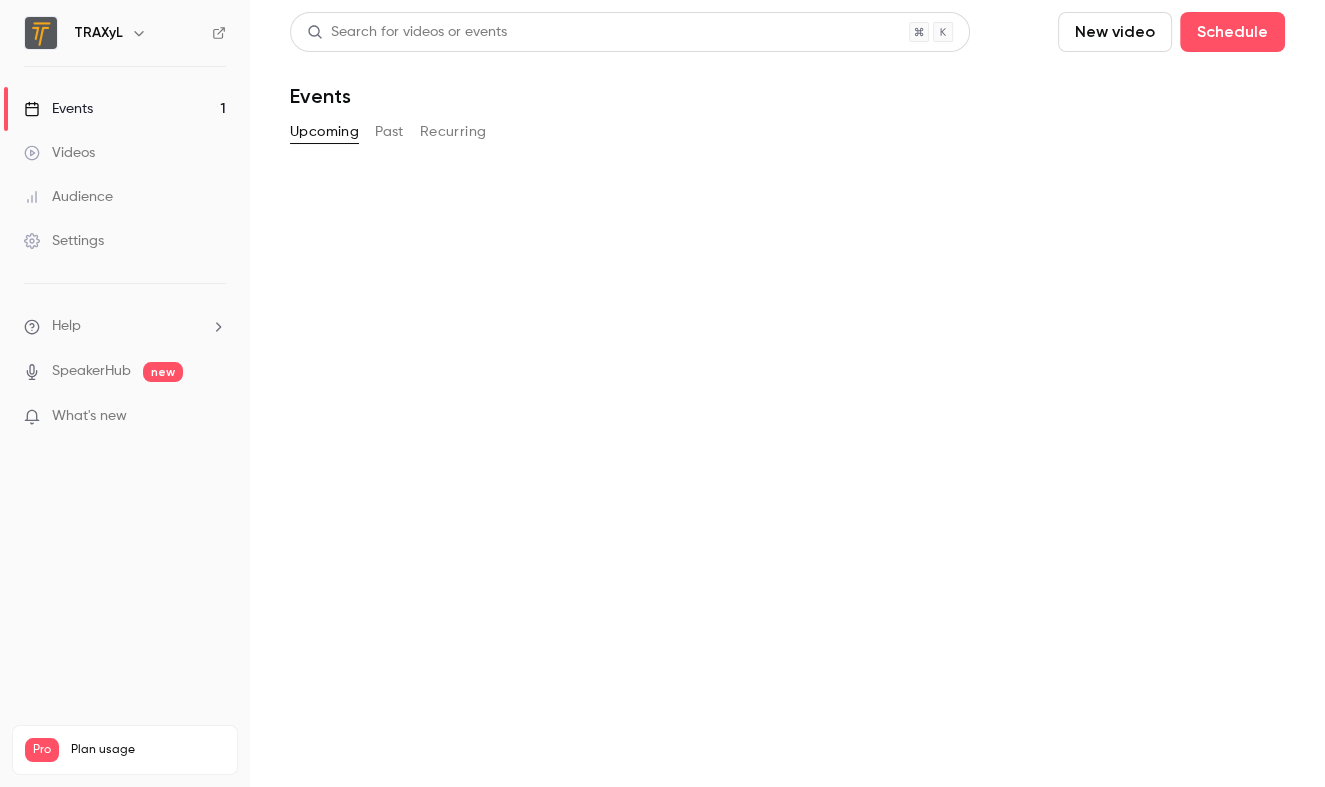 scroll, scrollTop: 0, scrollLeft: 0, axis: both 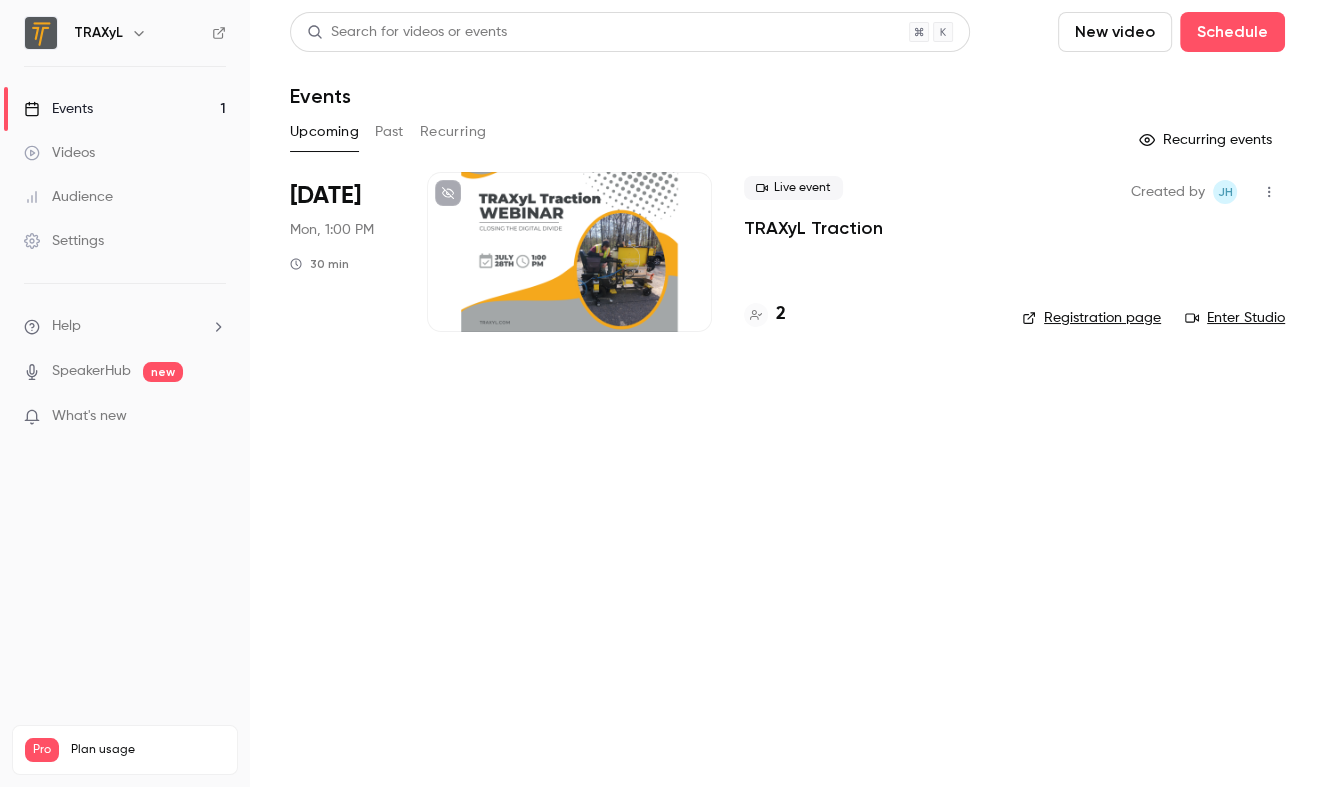 click on "TRAXyL Traction" at bounding box center [813, 228] 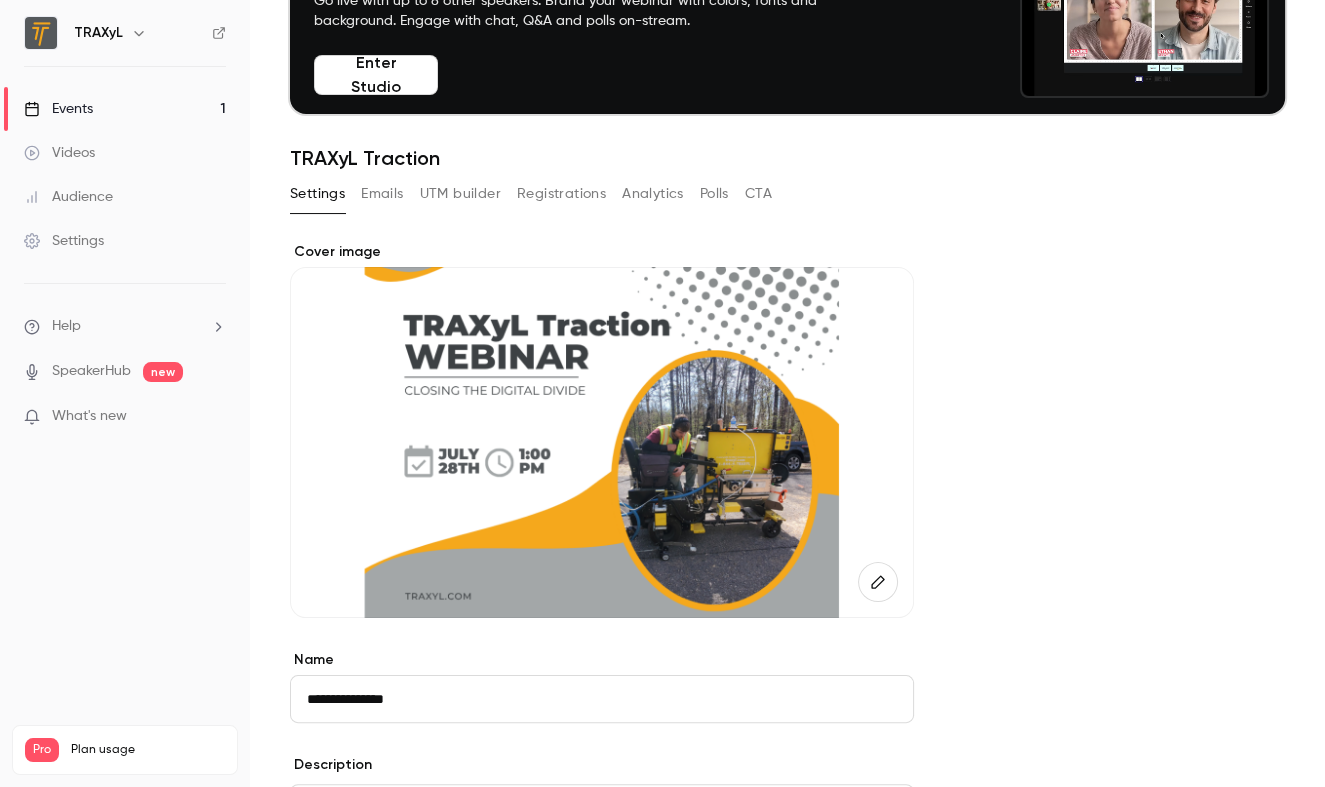 scroll, scrollTop: 0, scrollLeft: 0, axis: both 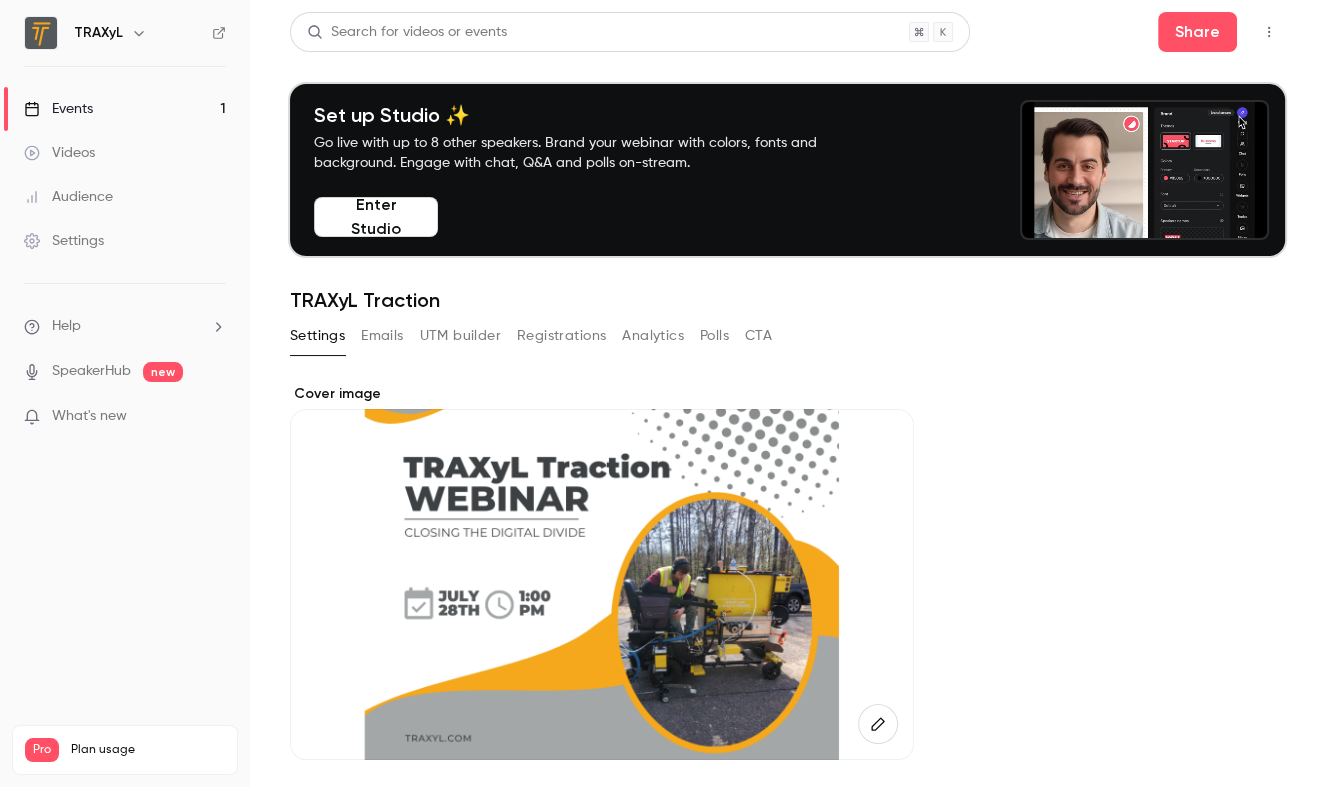 click on "Enter Studio" at bounding box center [376, 217] 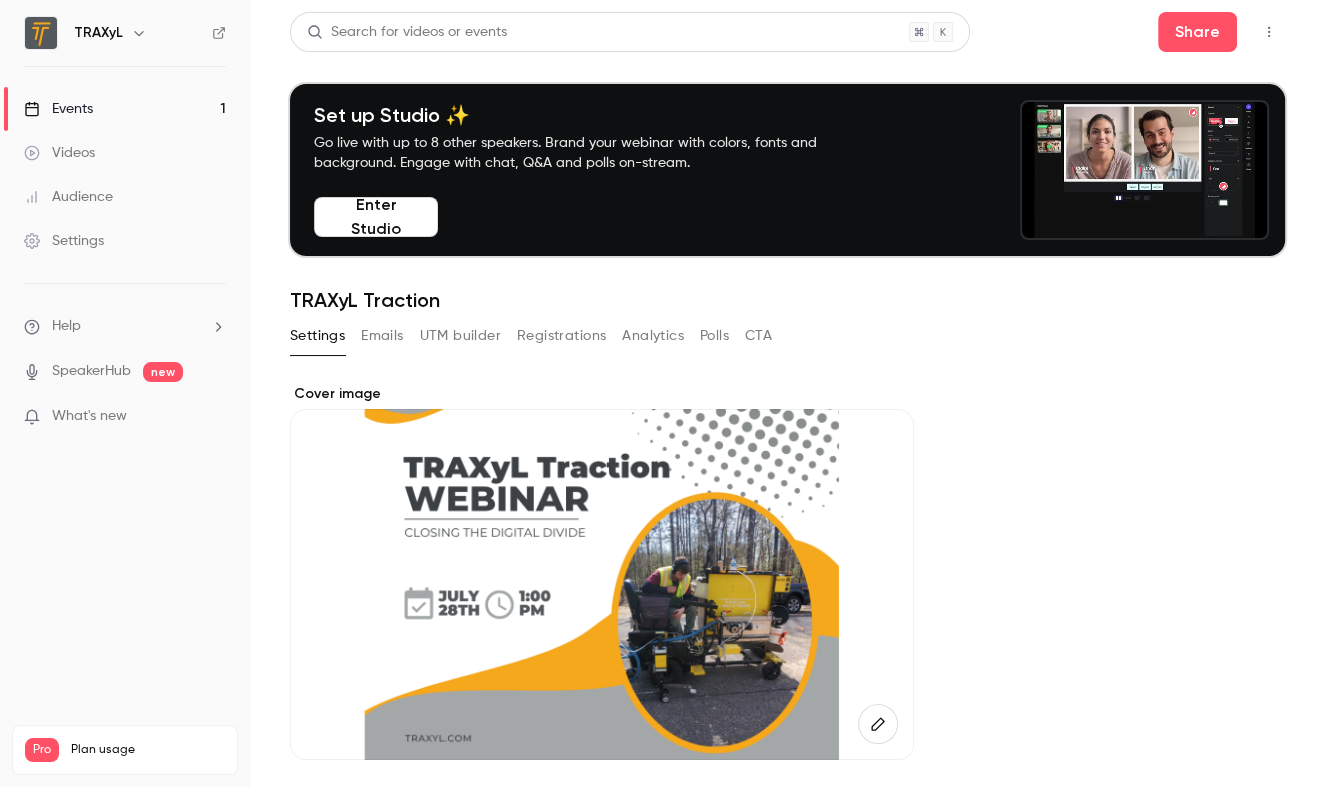 click 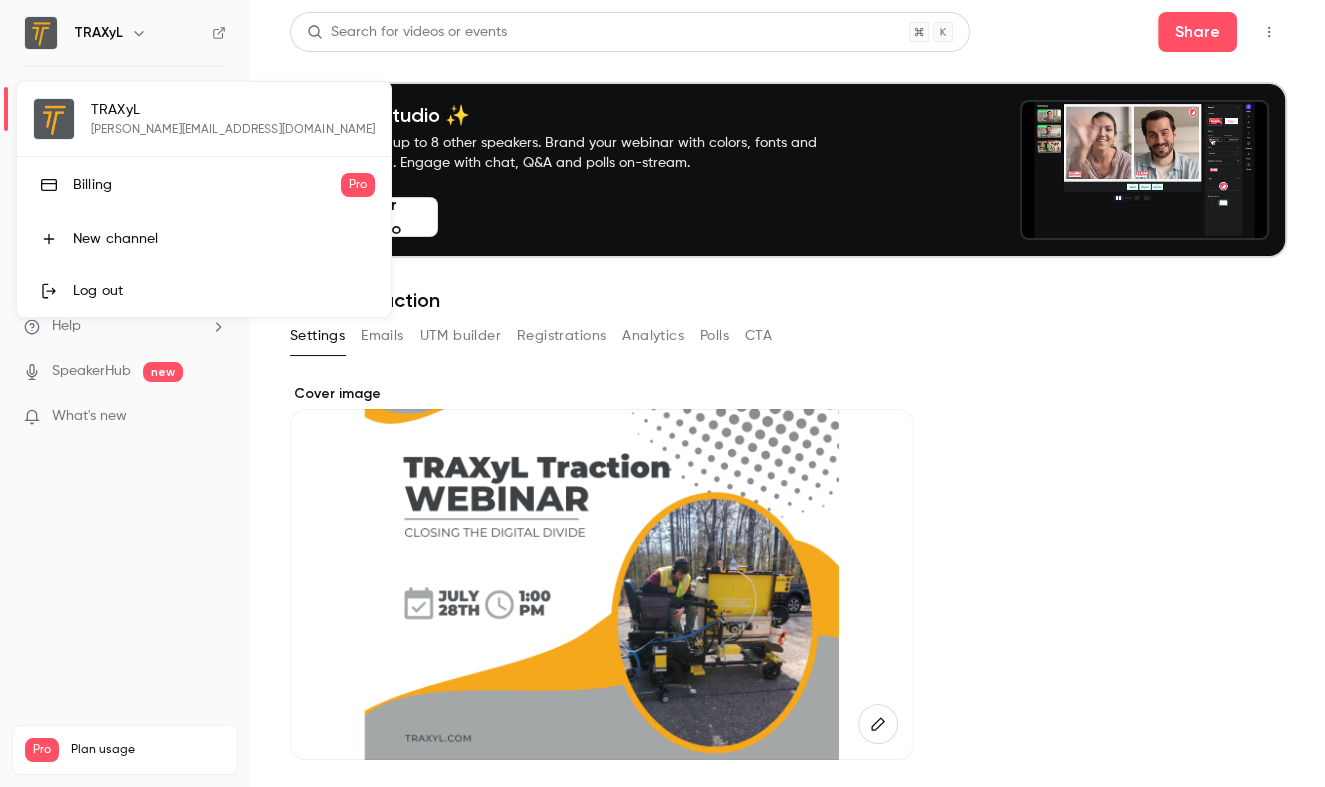 click at bounding box center (662, 393) 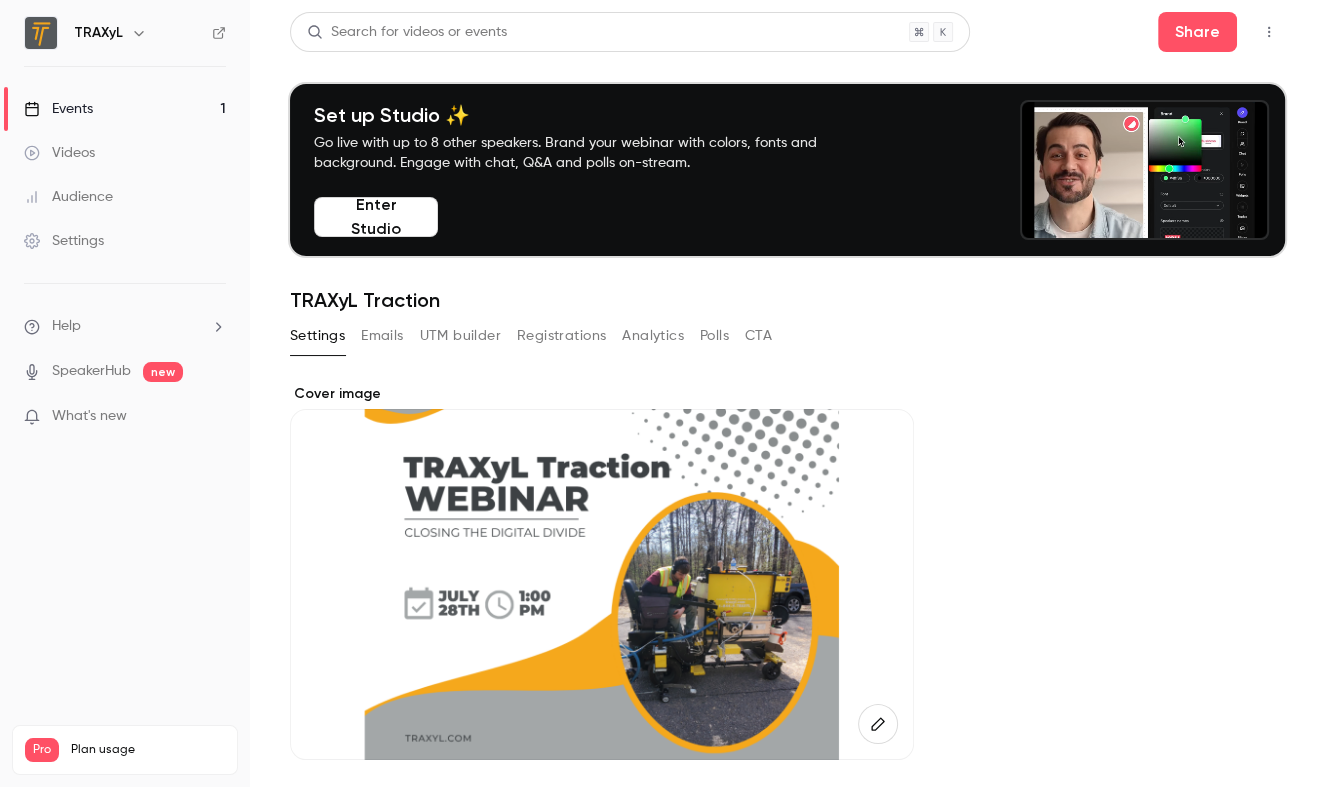 click 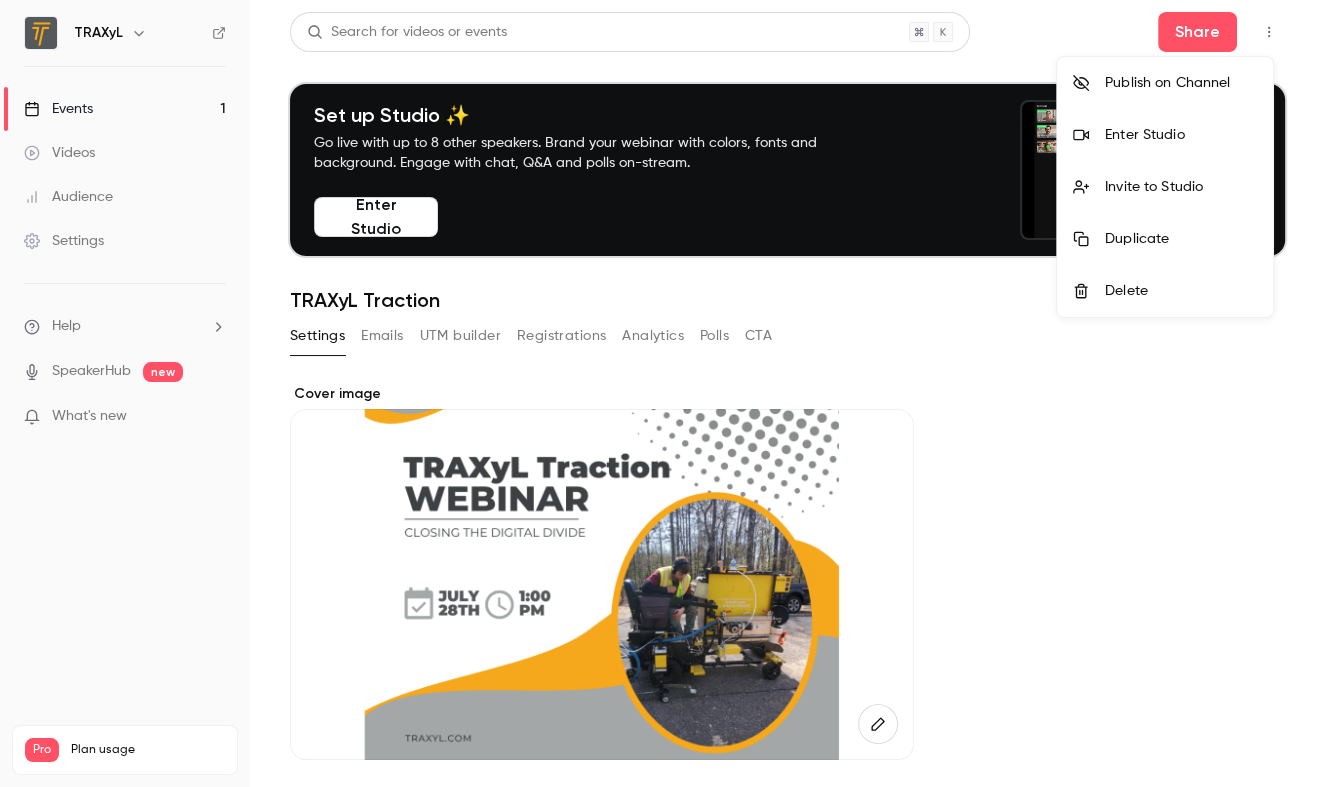 click at bounding box center [662, 393] 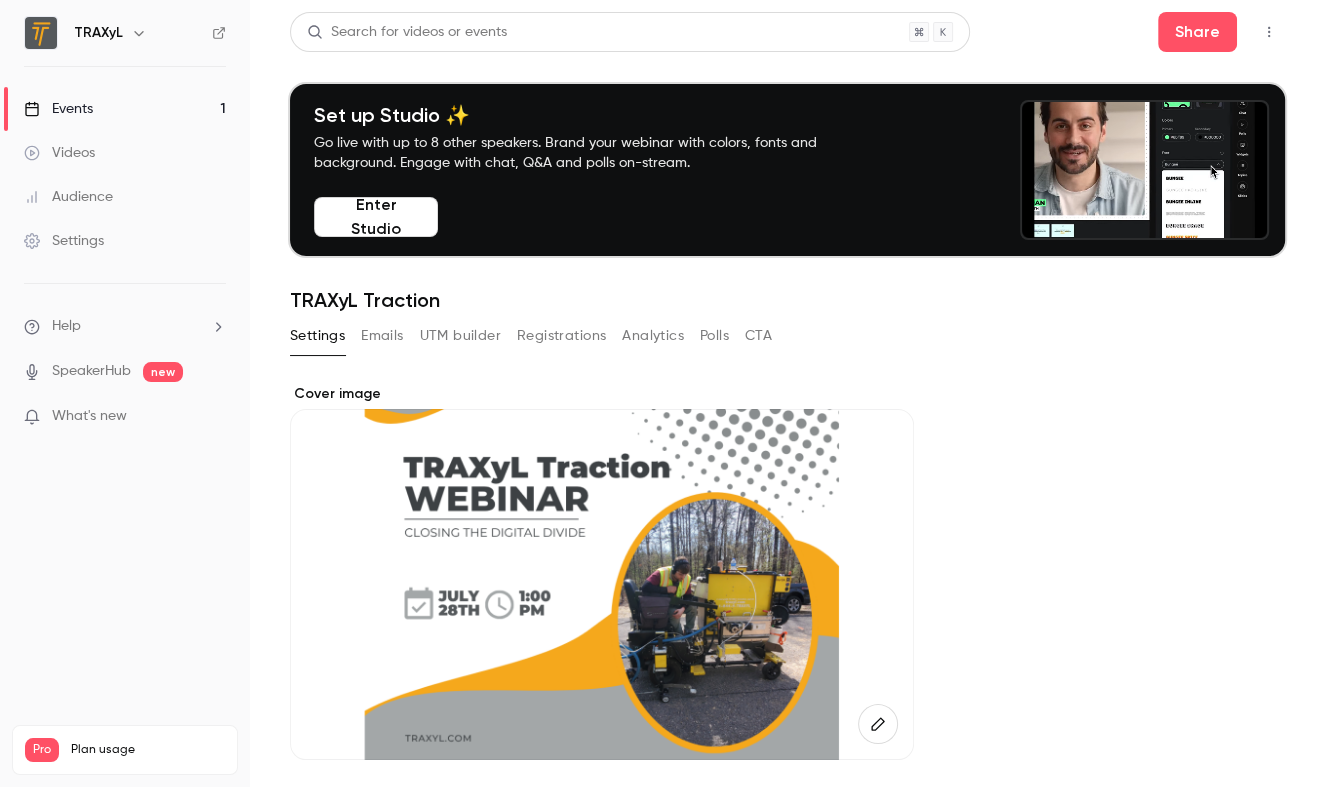 click 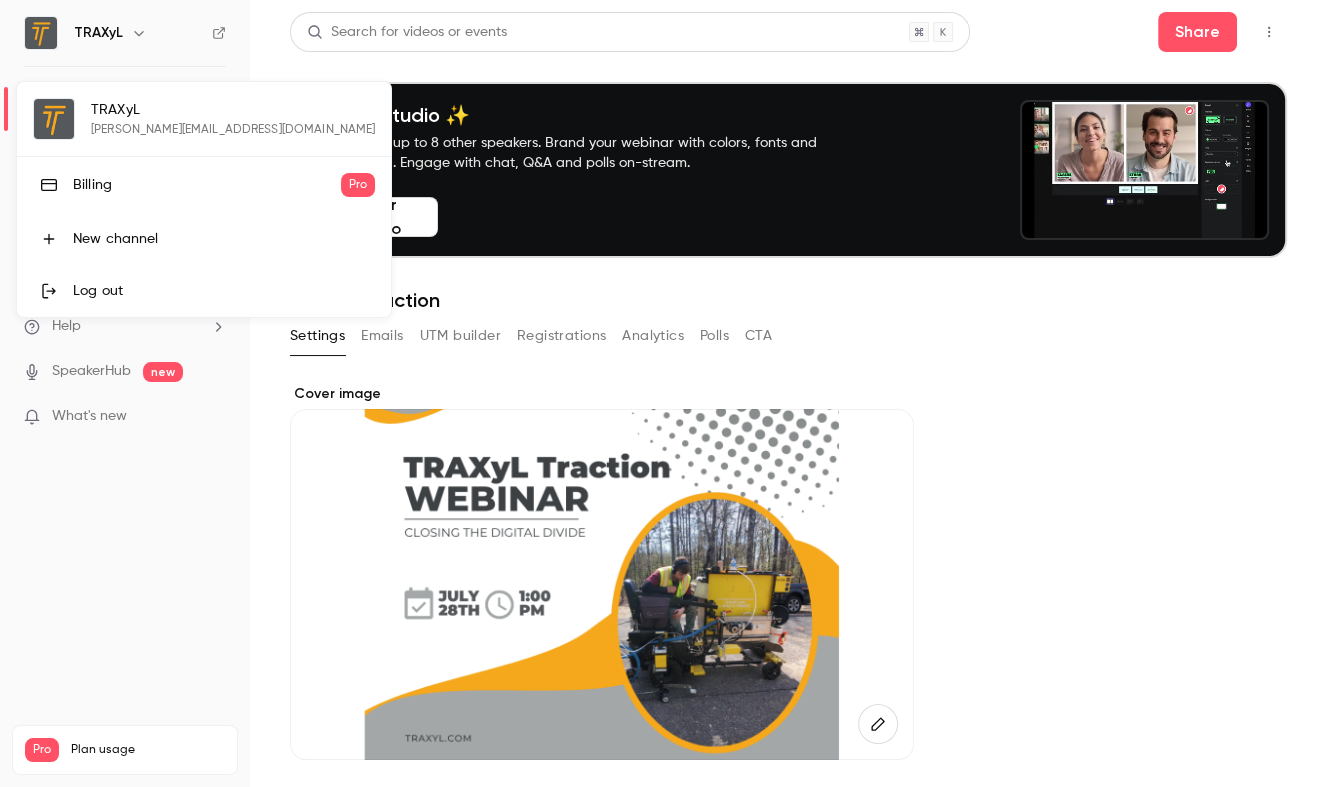 click at bounding box center (662, 393) 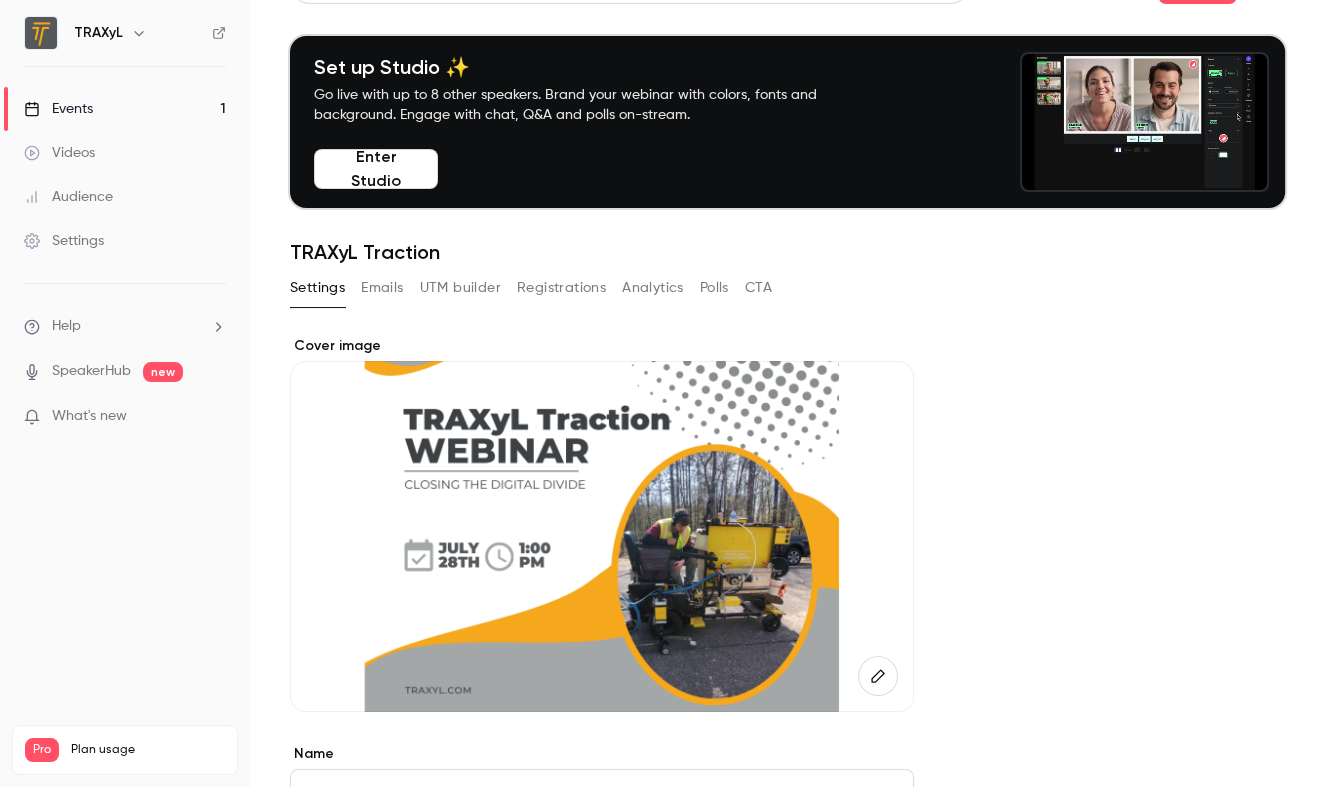 scroll, scrollTop: 0, scrollLeft: 0, axis: both 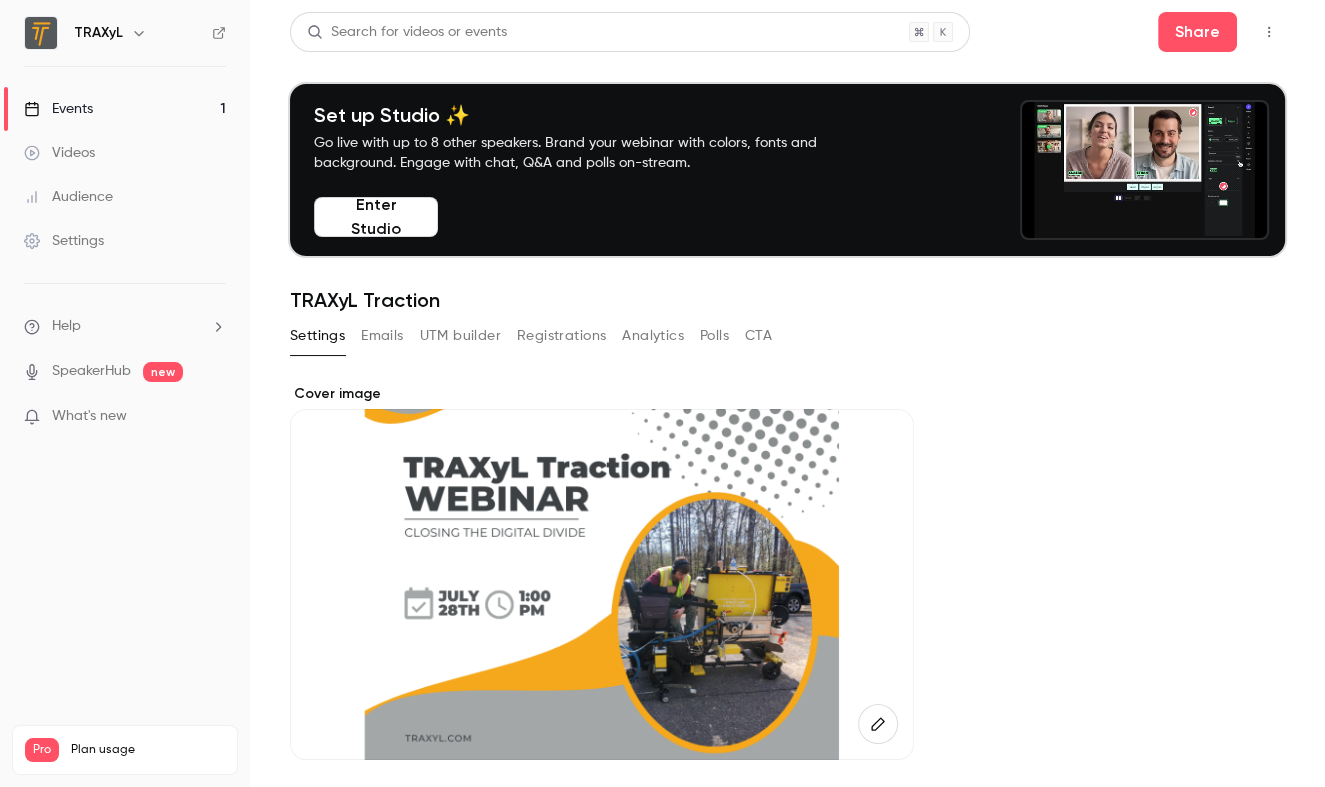click on "Settings" at bounding box center (64, 241) 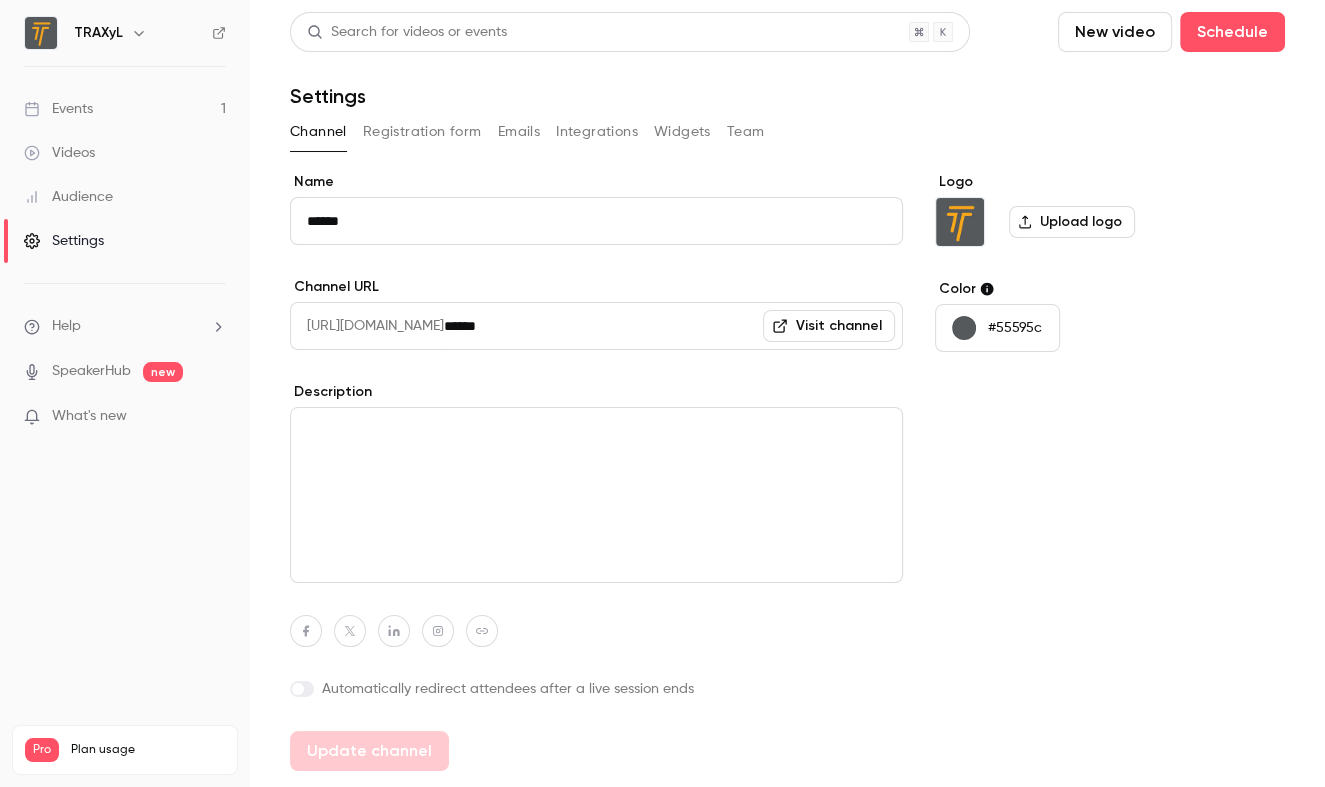 click on "Help" at bounding box center (66, 326) 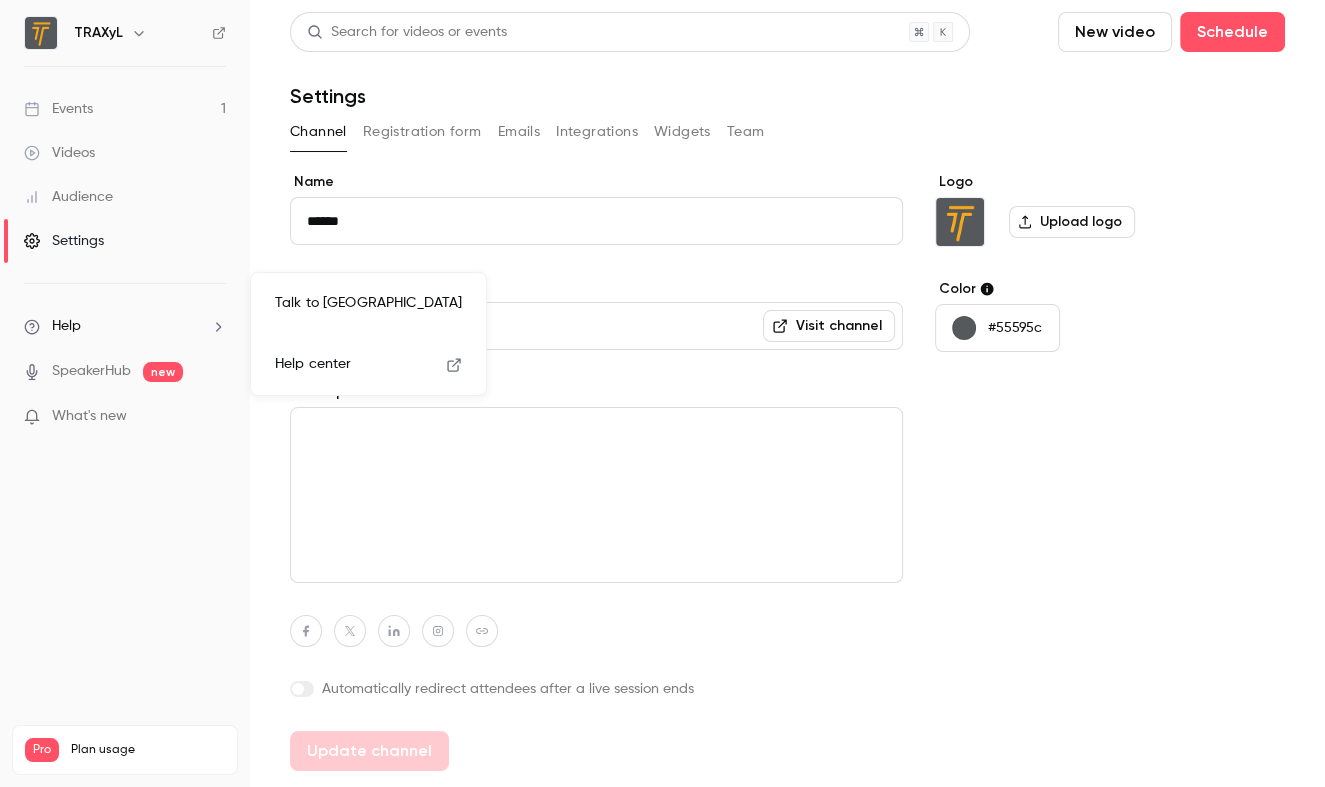 click on "Talk to us" at bounding box center [368, 303] 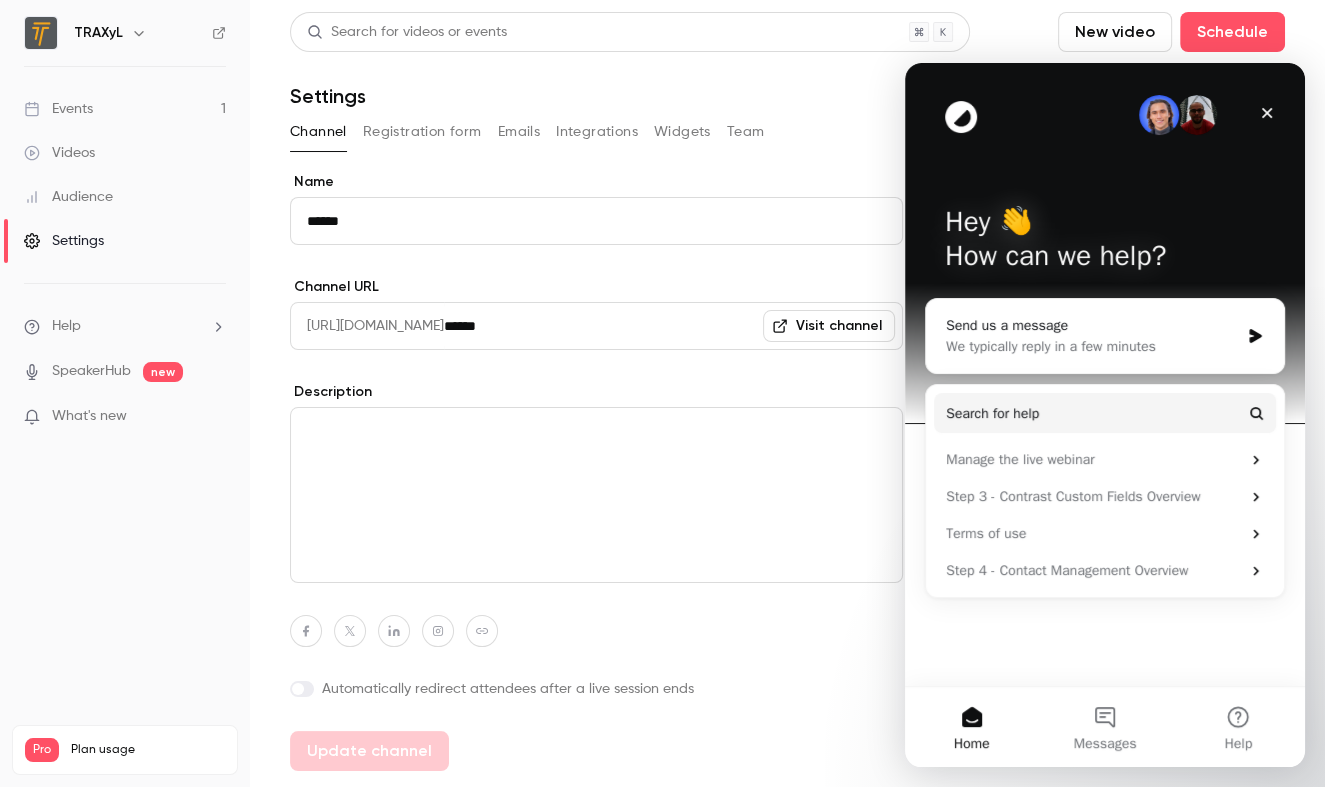 scroll, scrollTop: 0, scrollLeft: 0, axis: both 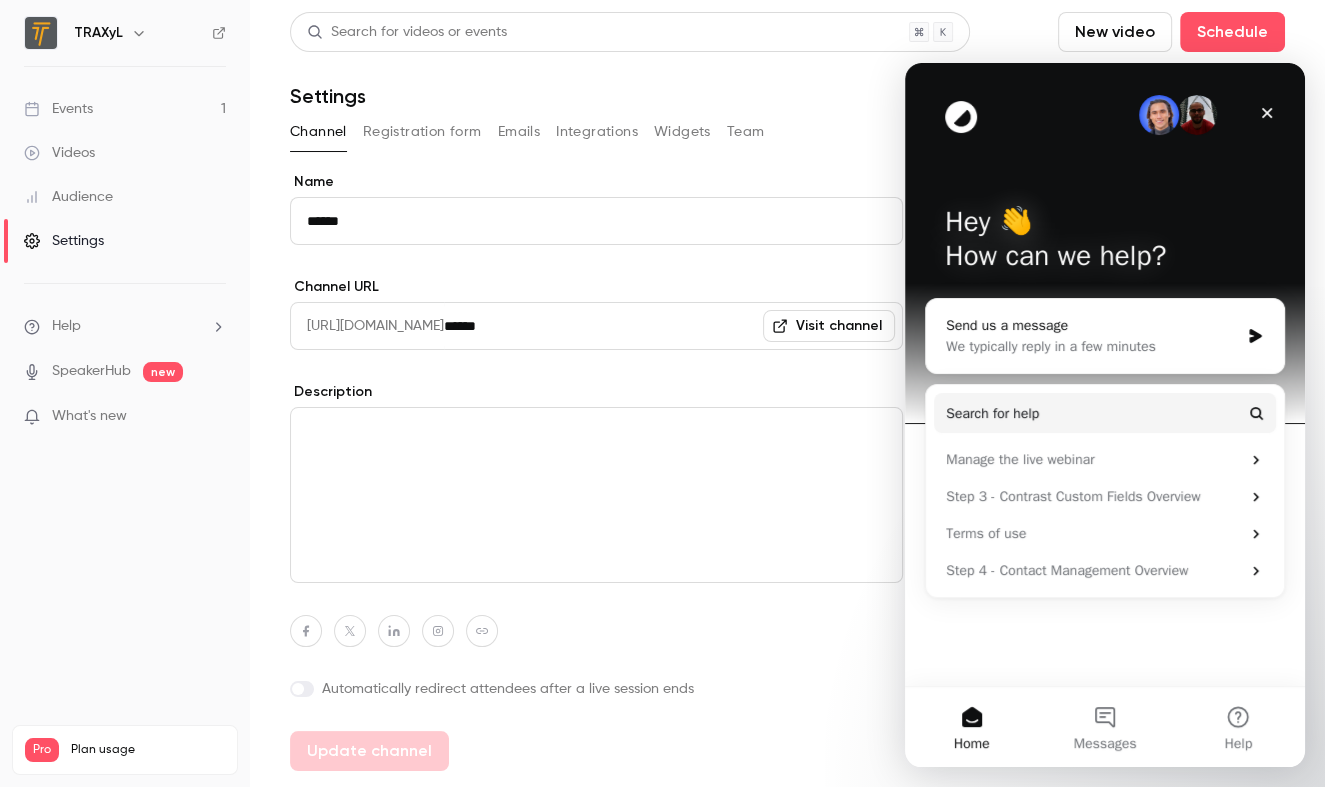 click on "Send us a message" at bounding box center (1092, 325) 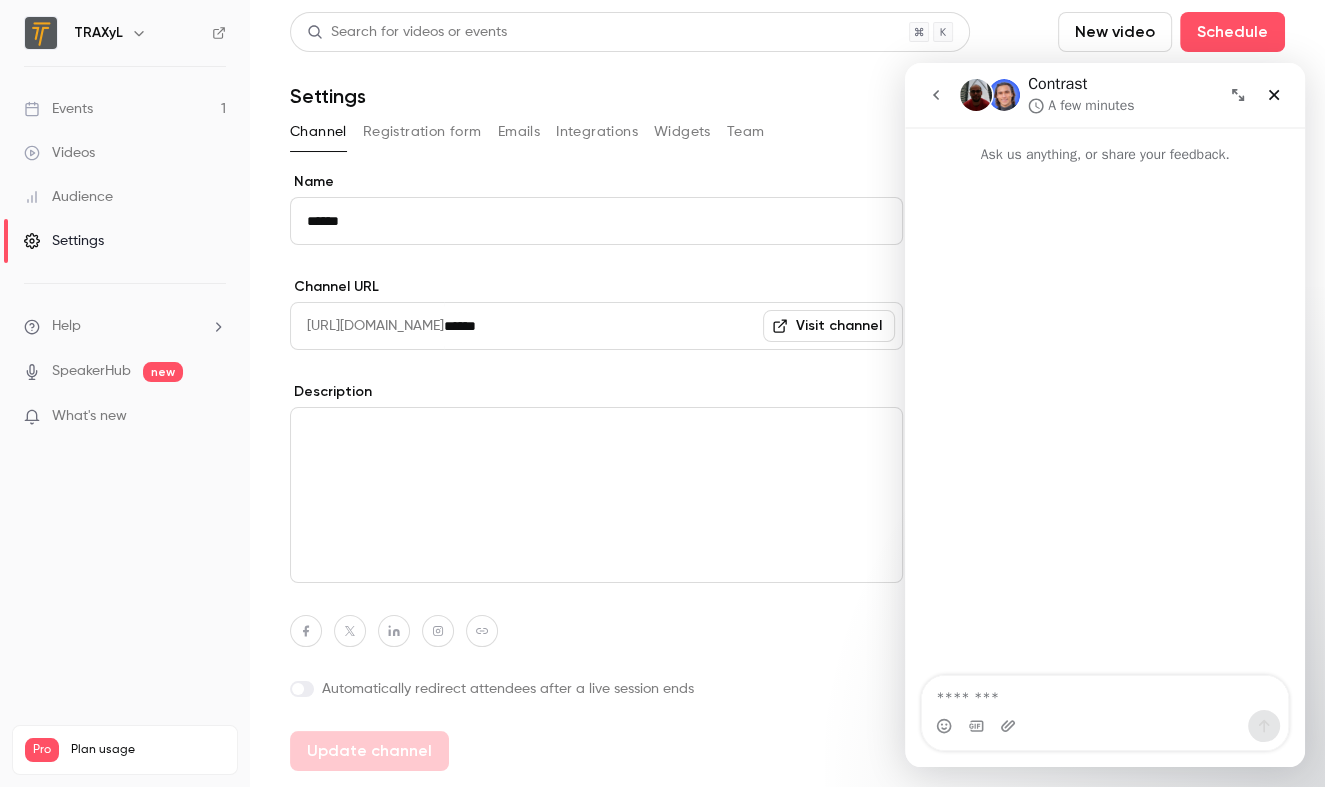 click at bounding box center [1105, 693] 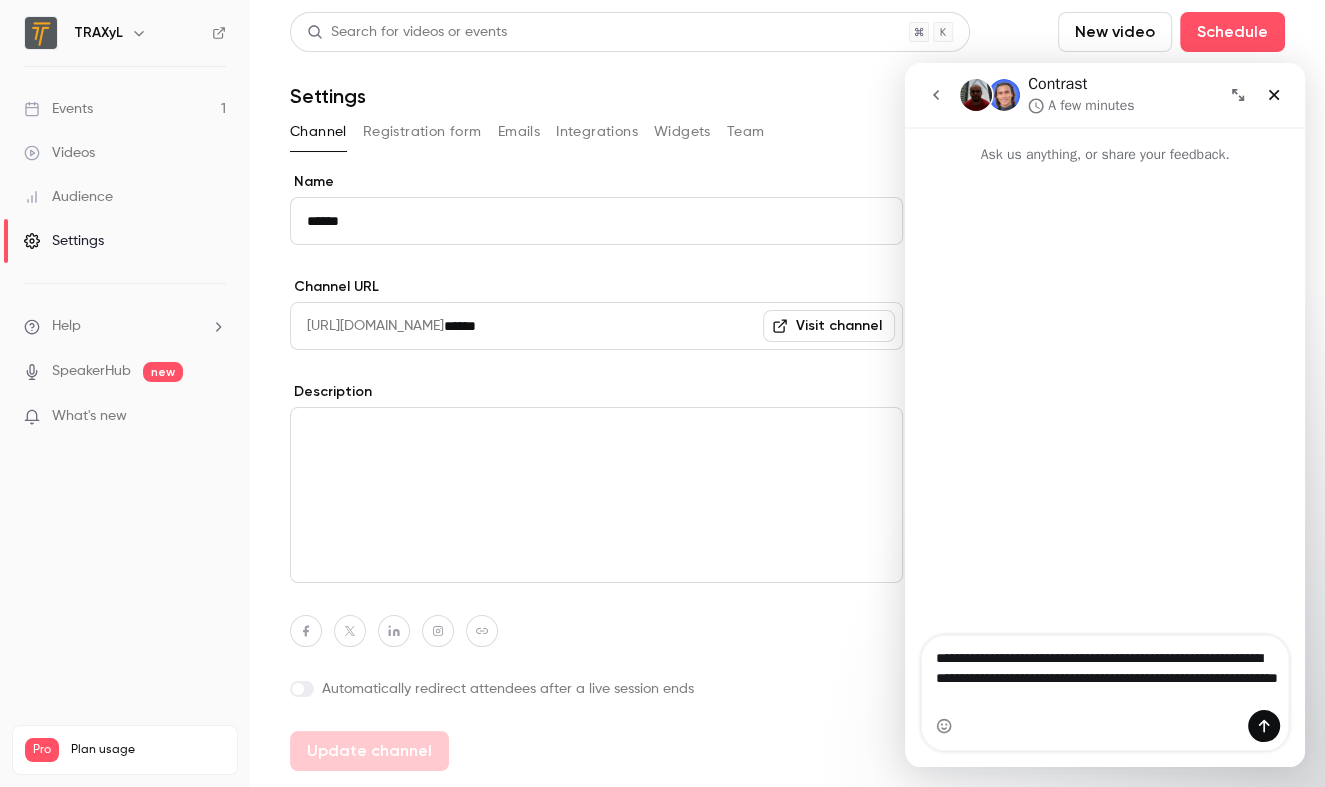 type on "**********" 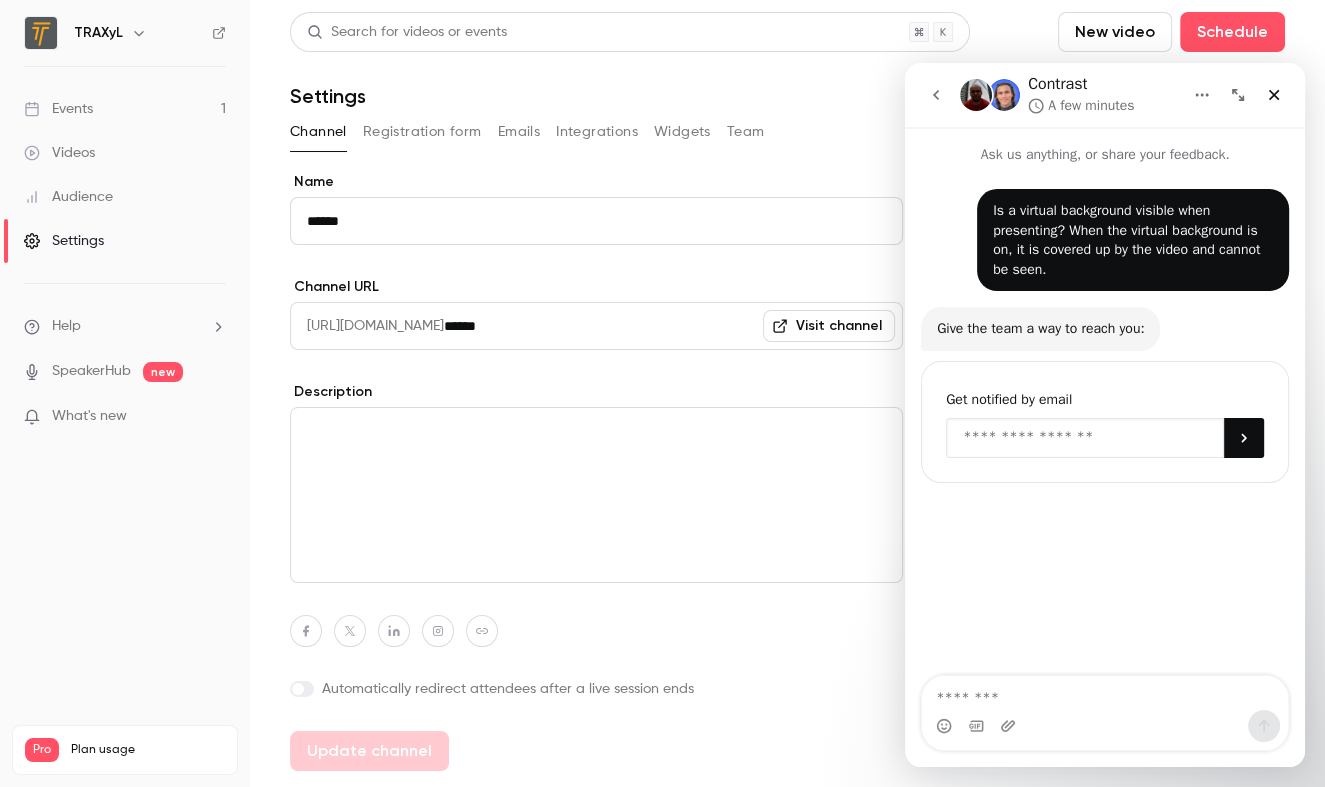 click at bounding box center [1085, 438] 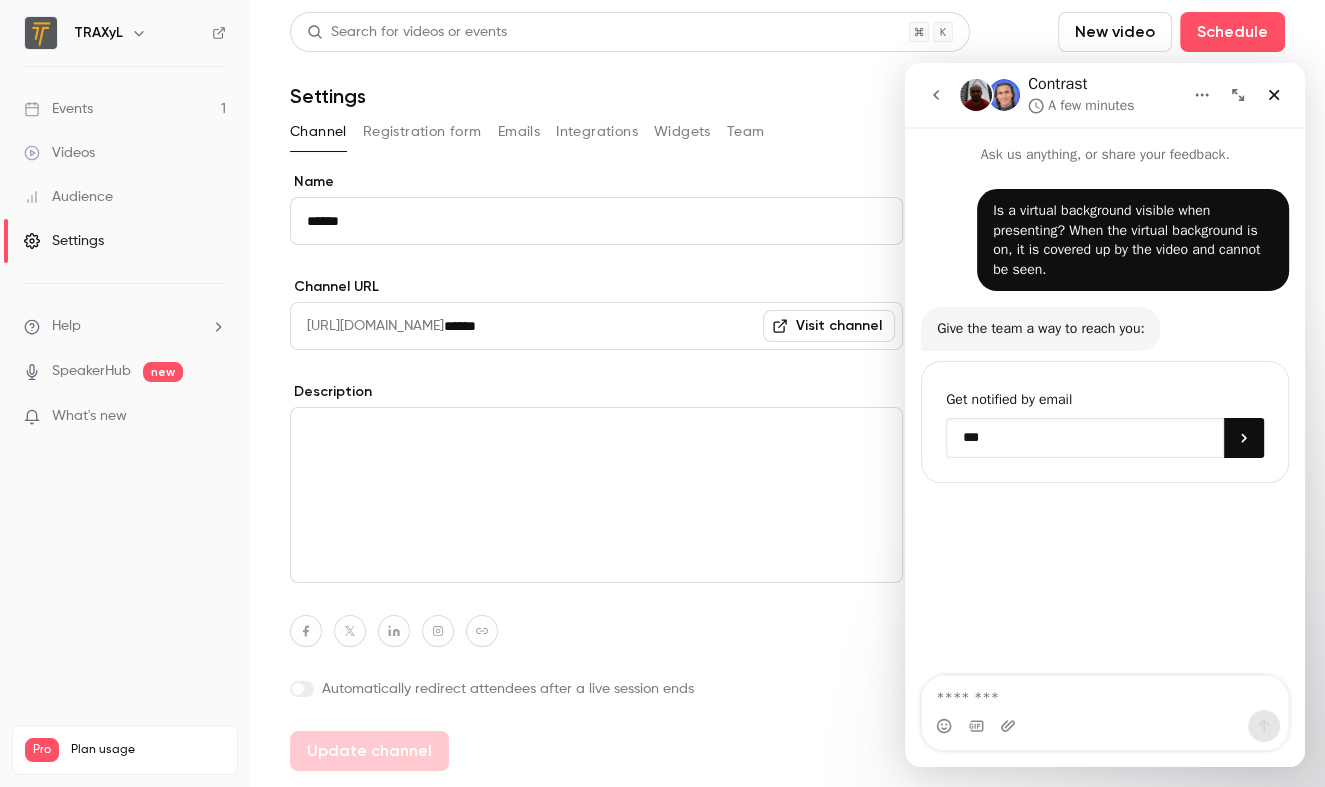 type on "**********" 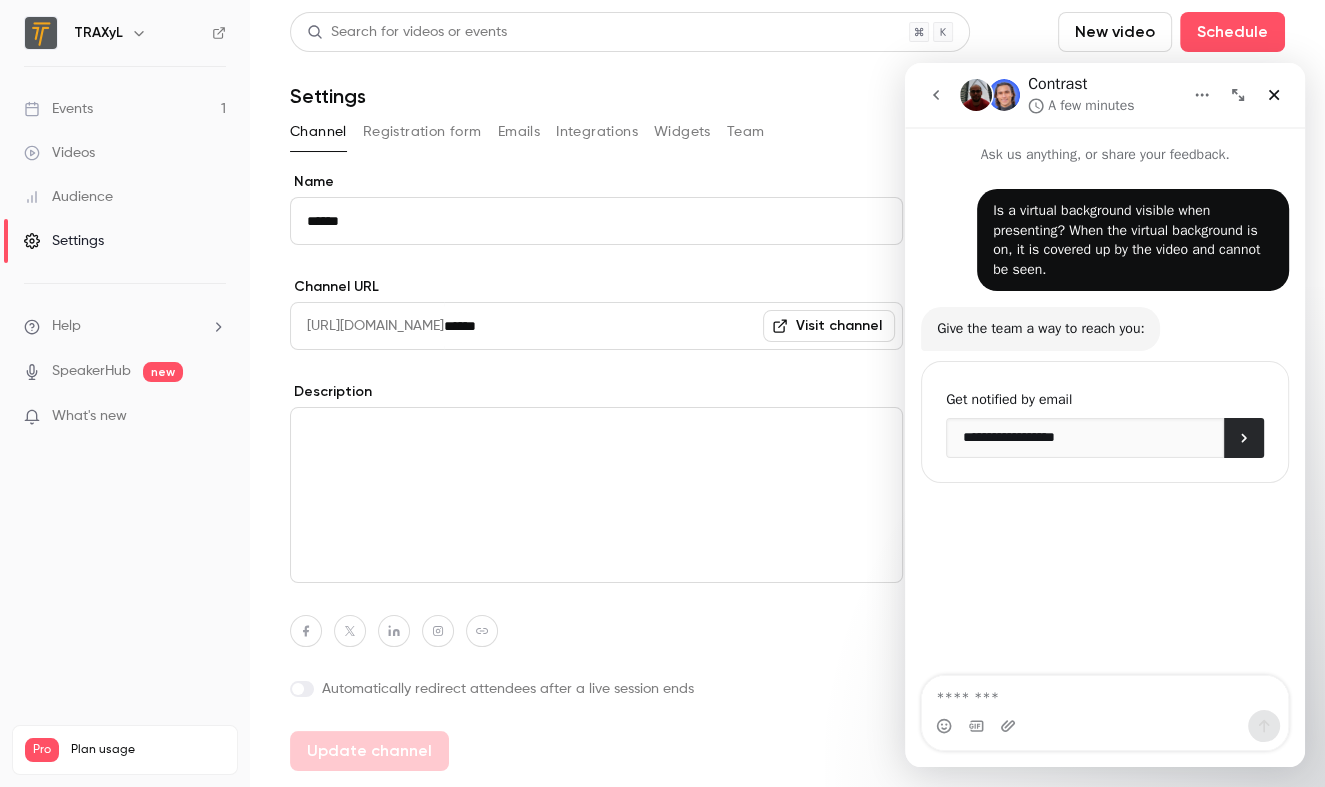 click 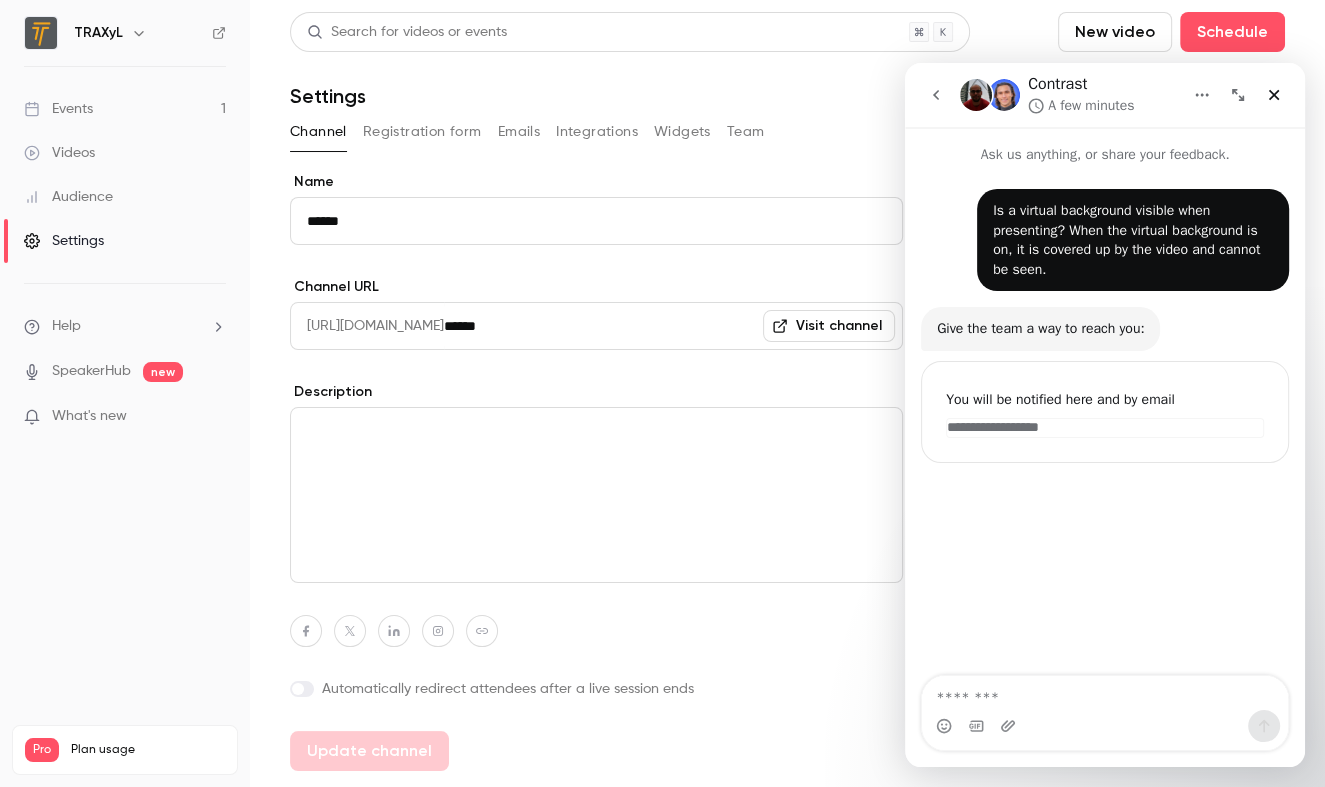 click 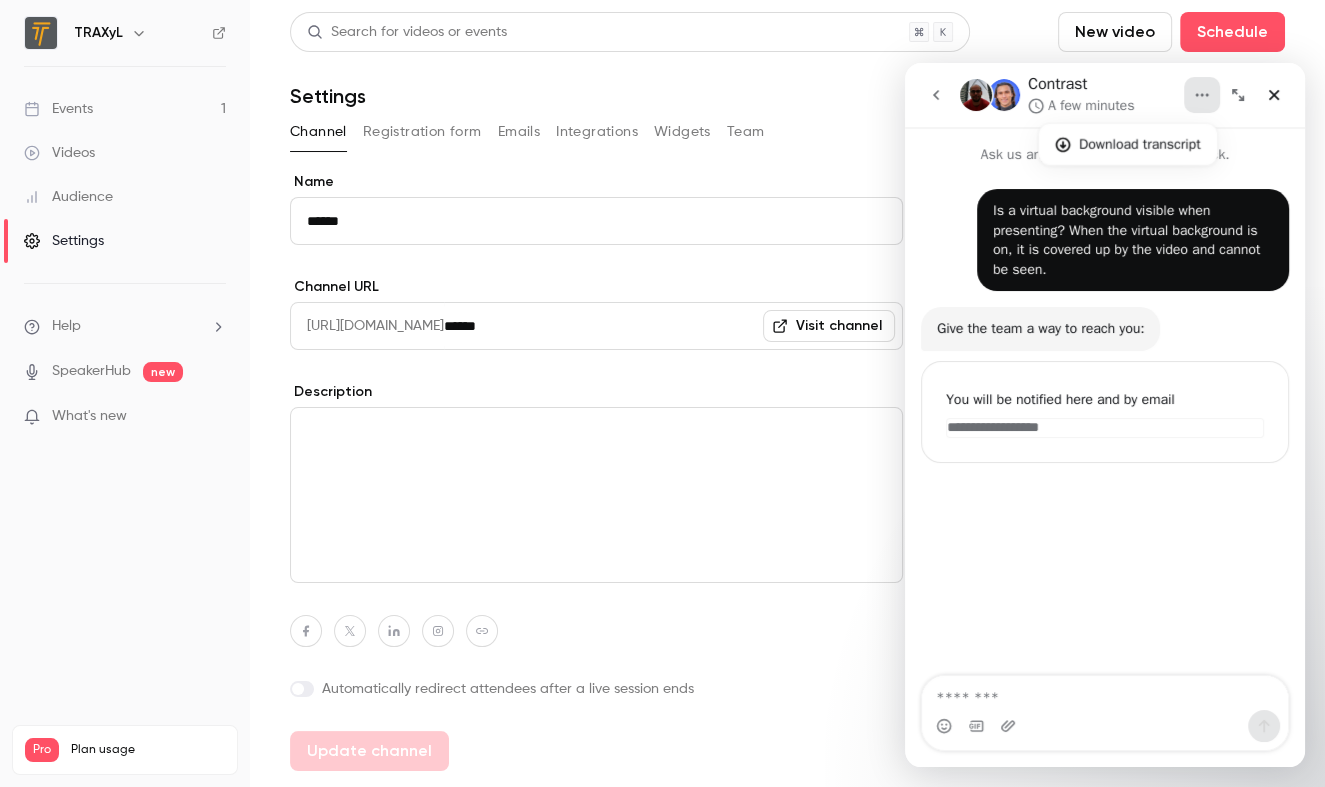 click on "Contrast A few minutes" at bounding box center (1083, 95) 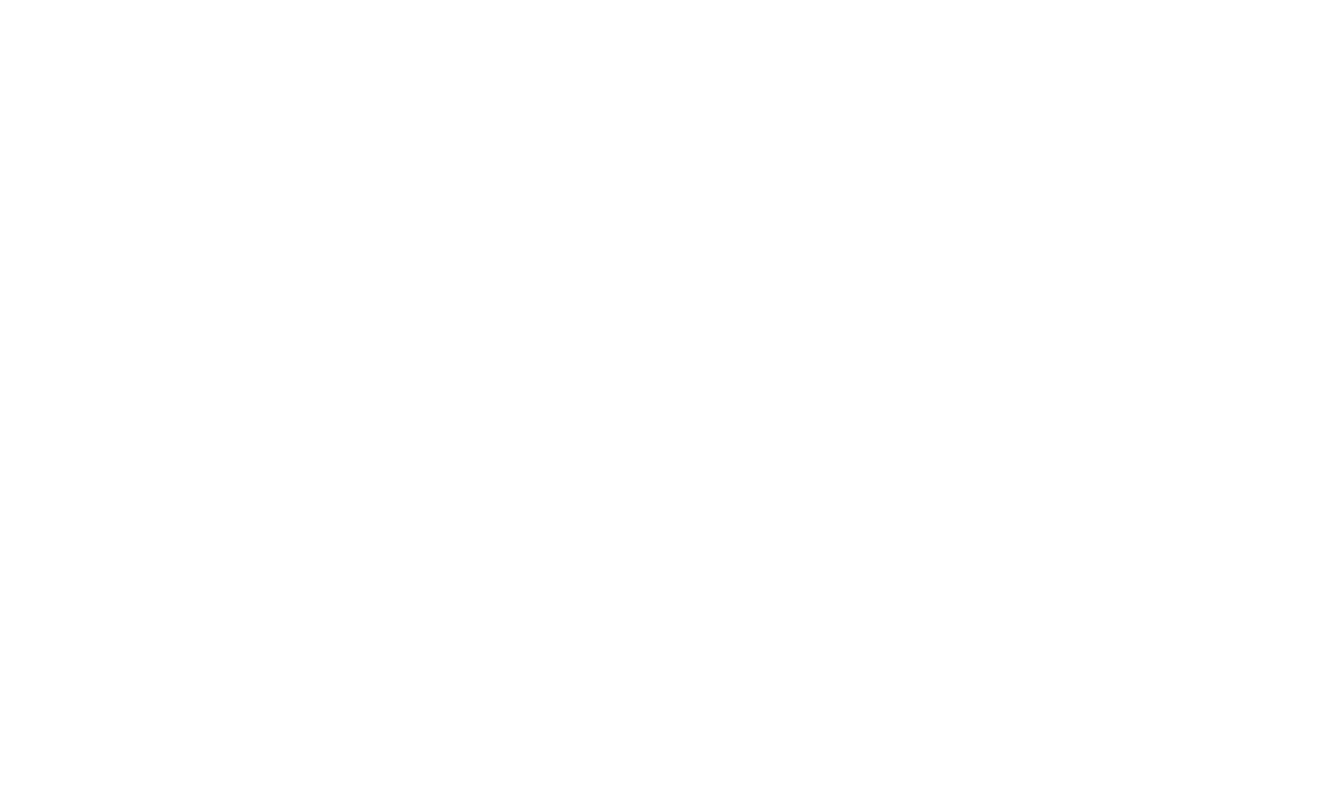 scroll, scrollTop: 0, scrollLeft: 0, axis: both 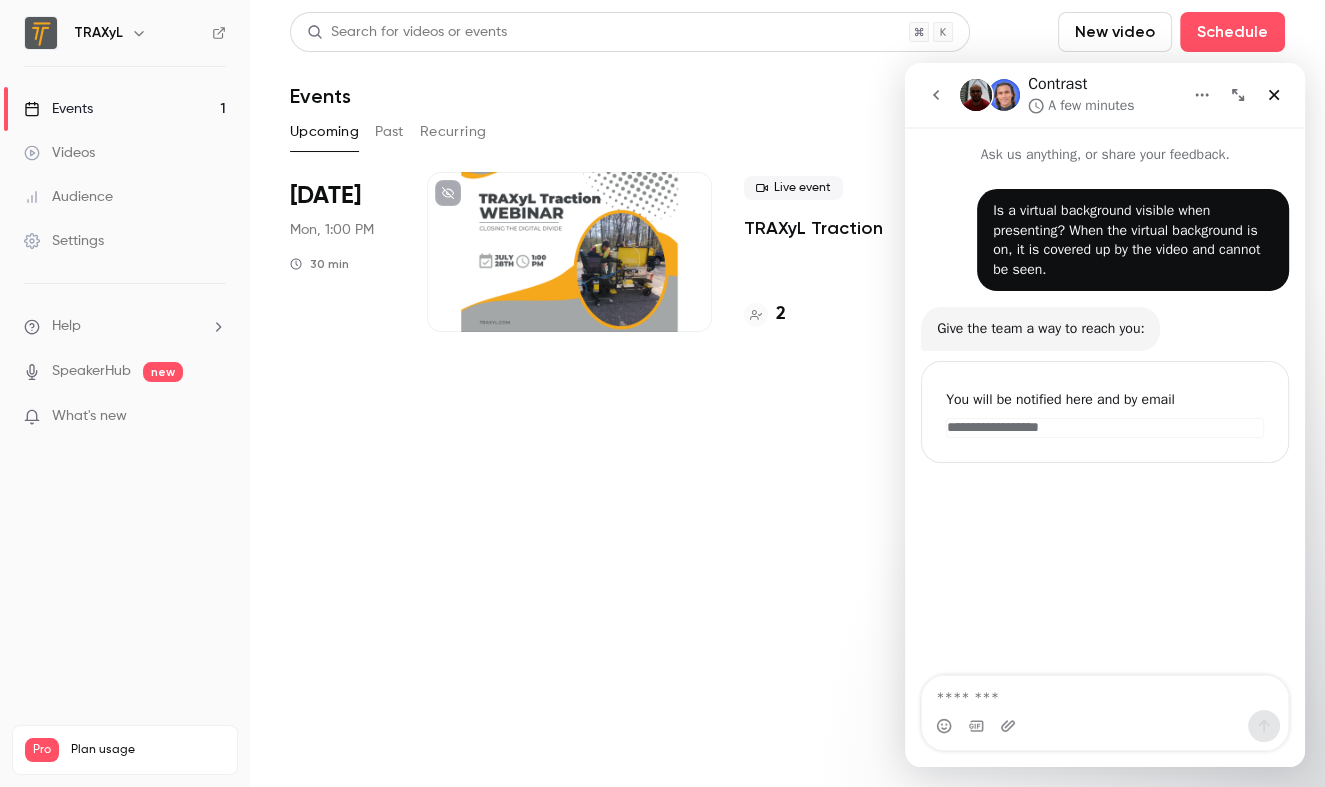click on "TRAXyL Events 1 Videos Audience Settings Help SpeakerHub new What's new Pro Plan usage Videos 0  / 90 Monthly registrants 2  / 100" at bounding box center [125, 393] 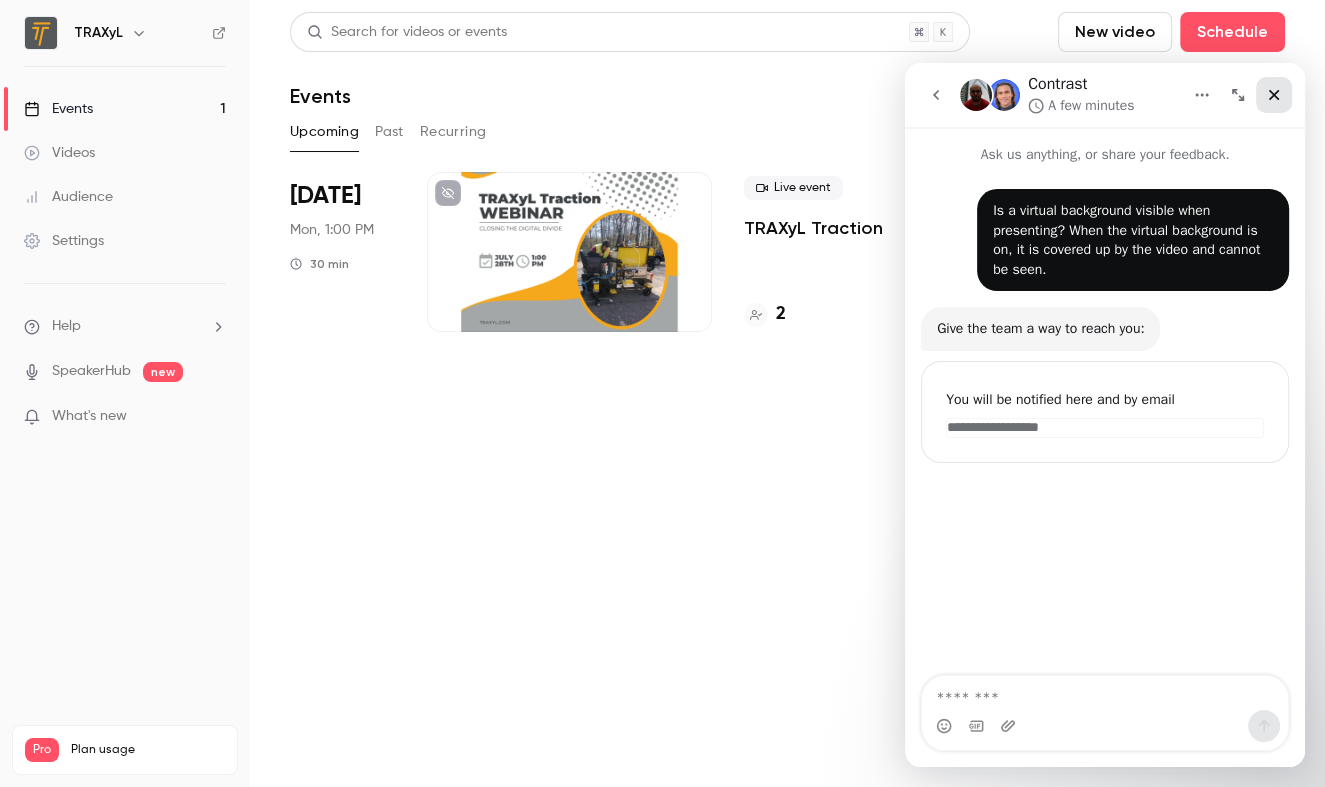 click at bounding box center (1274, 95) 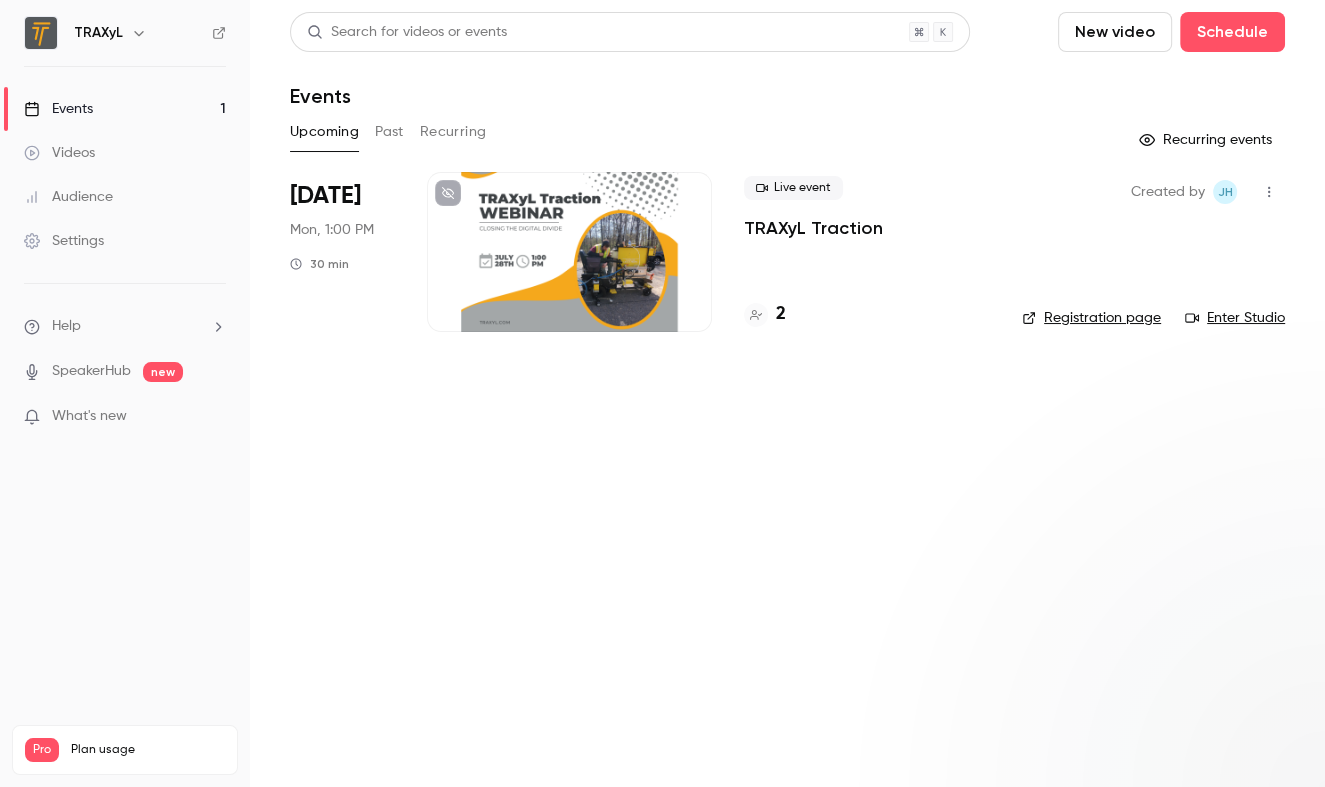 scroll, scrollTop: 0, scrollLeft: 0, axis: both 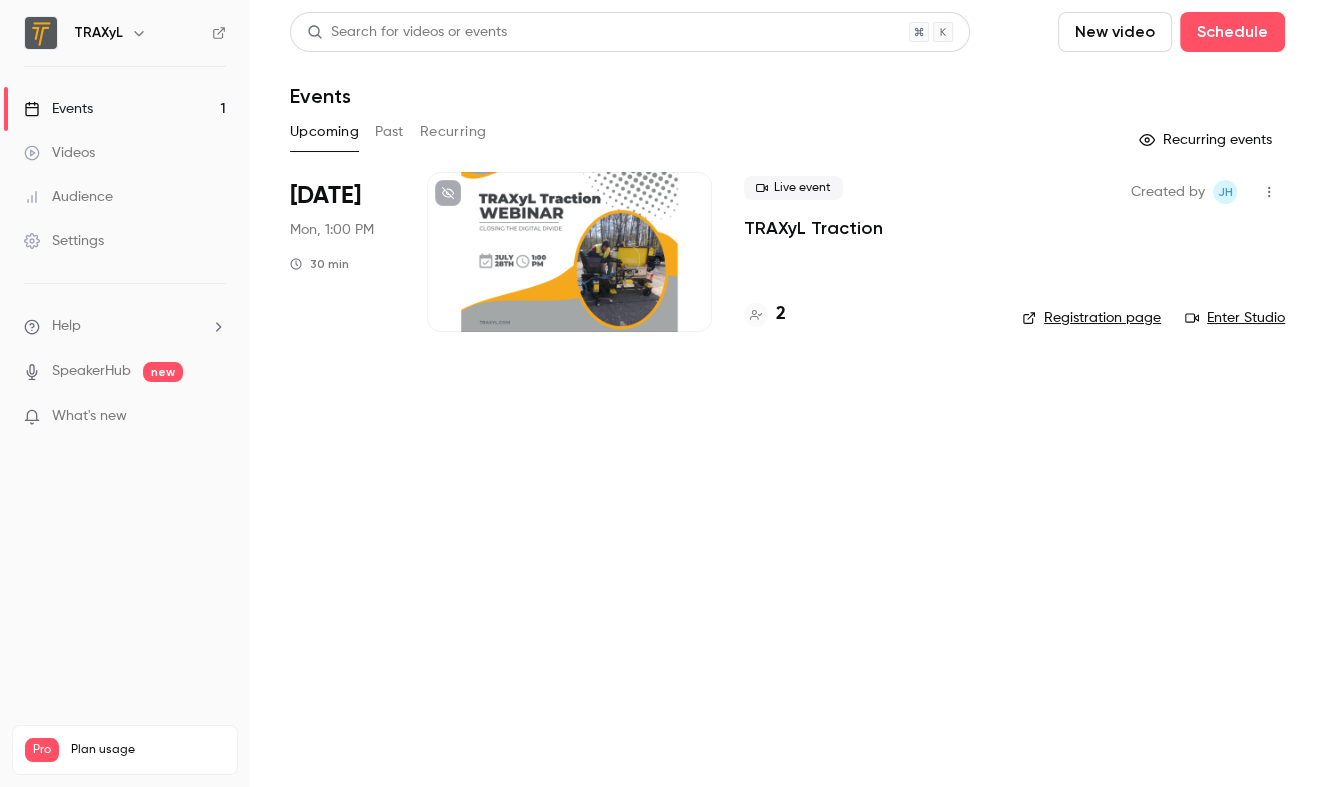 click on "New video" at bounding box center (1115, 32) 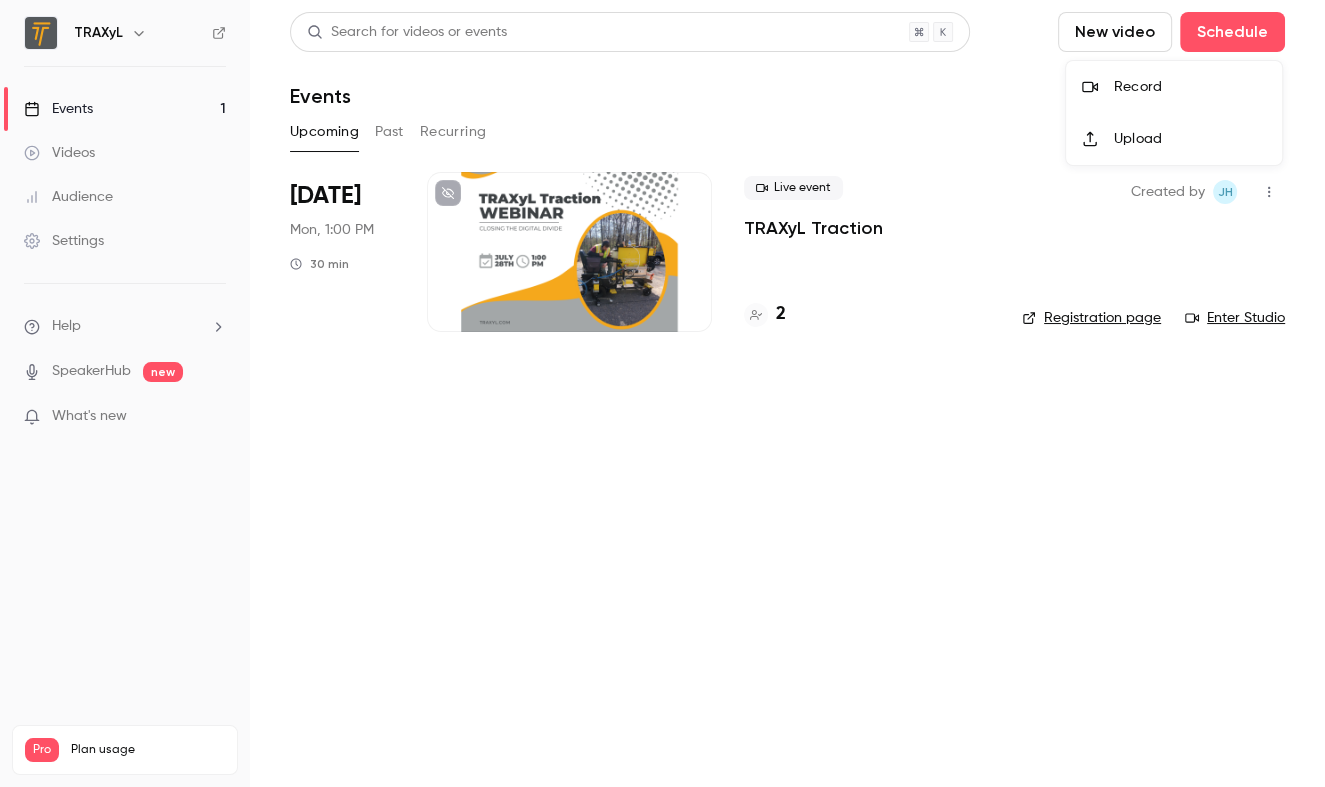 click on "Record" at bounding box center (1190, 87) 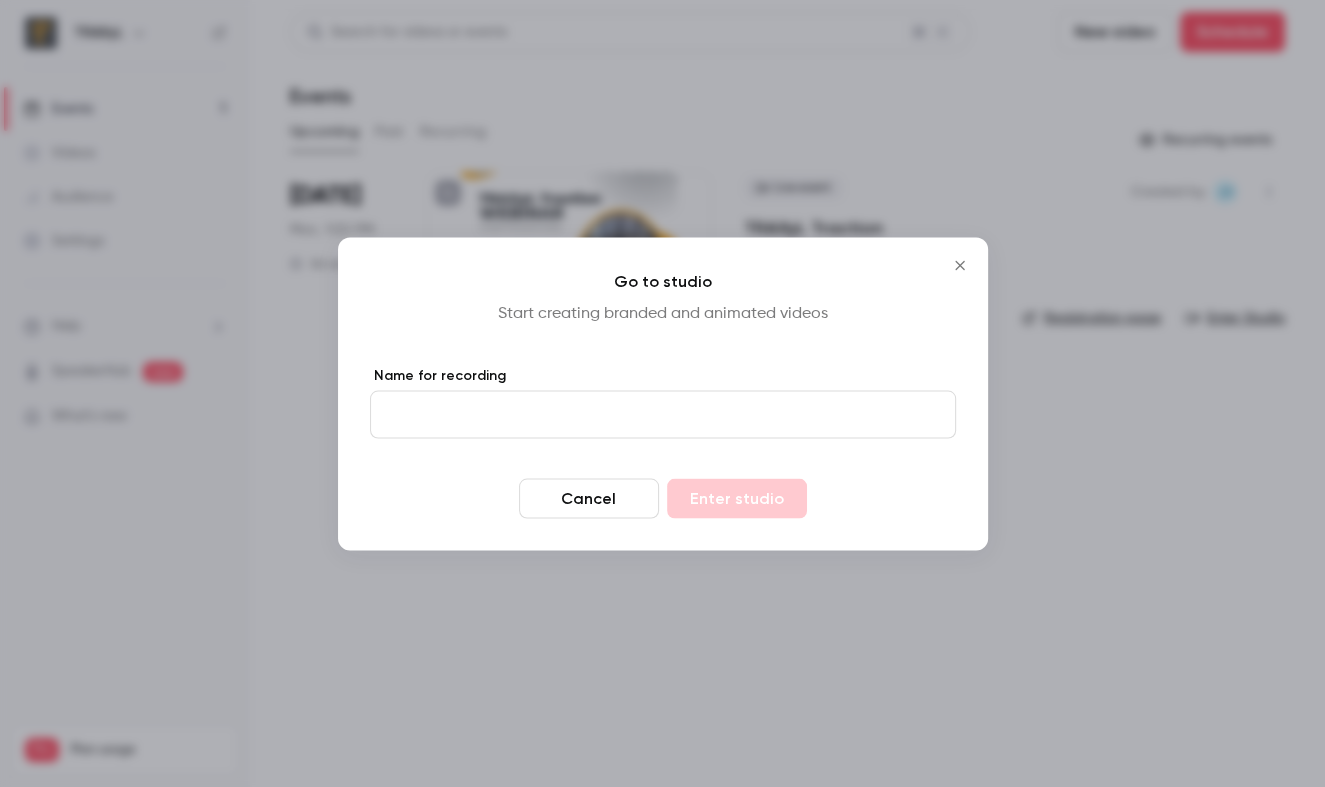 click 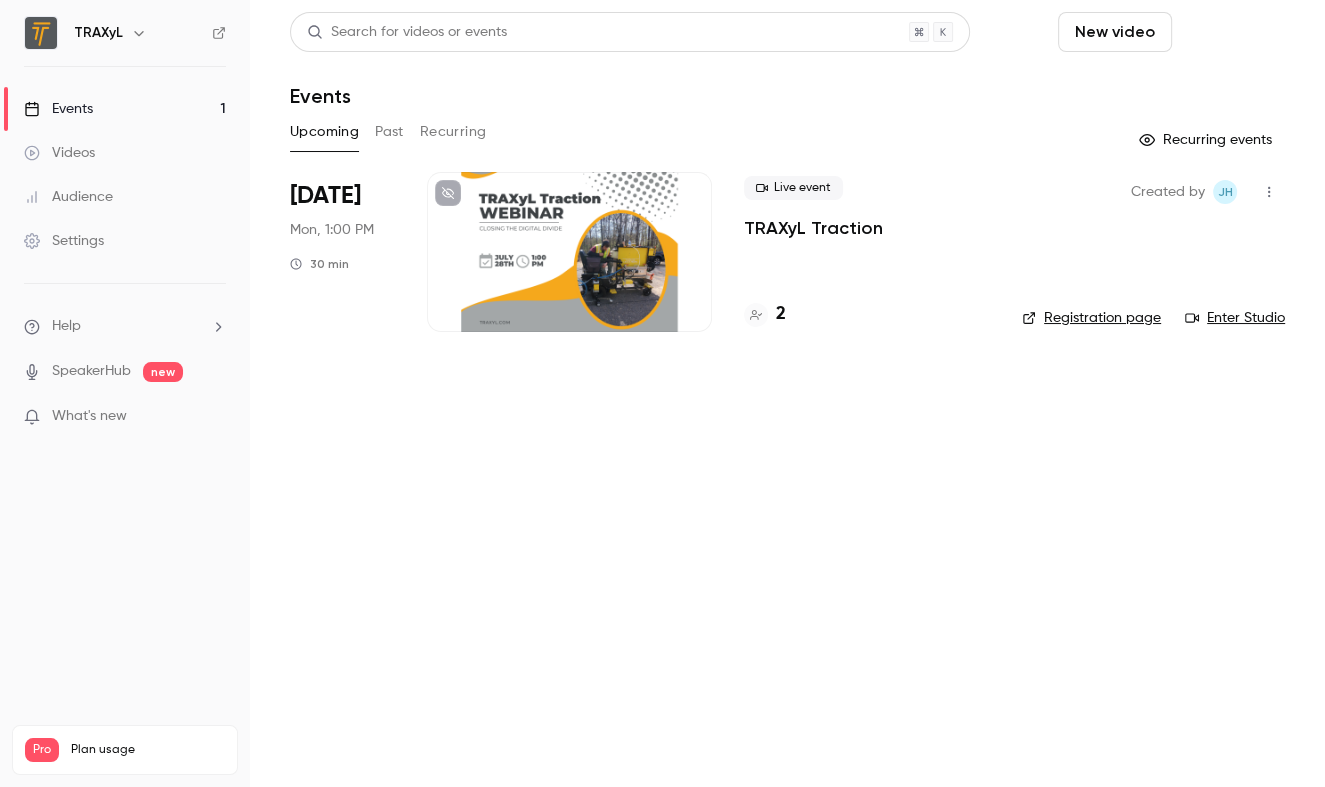 click on "Schedule" at bounding box center (1232, 32) 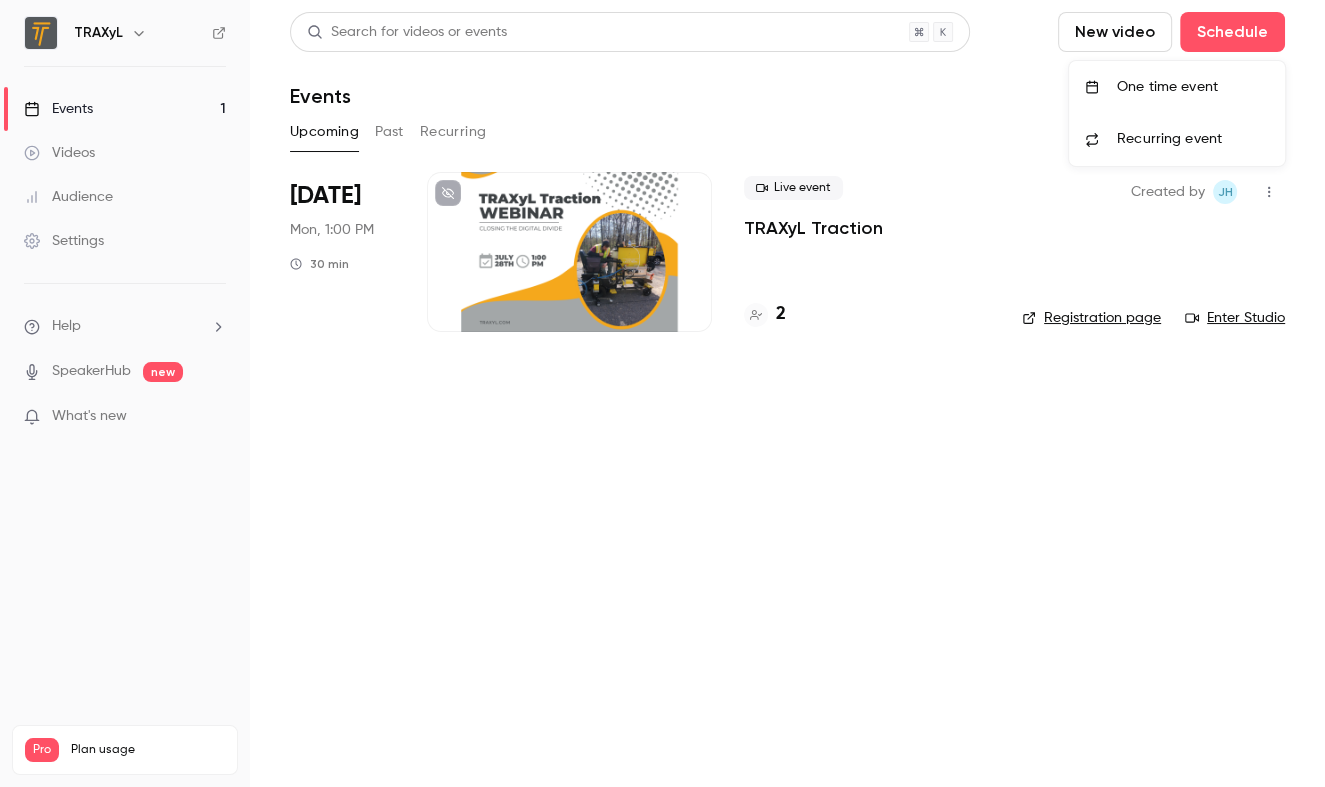 click on "One time event" at bounding box center [1193, 87] 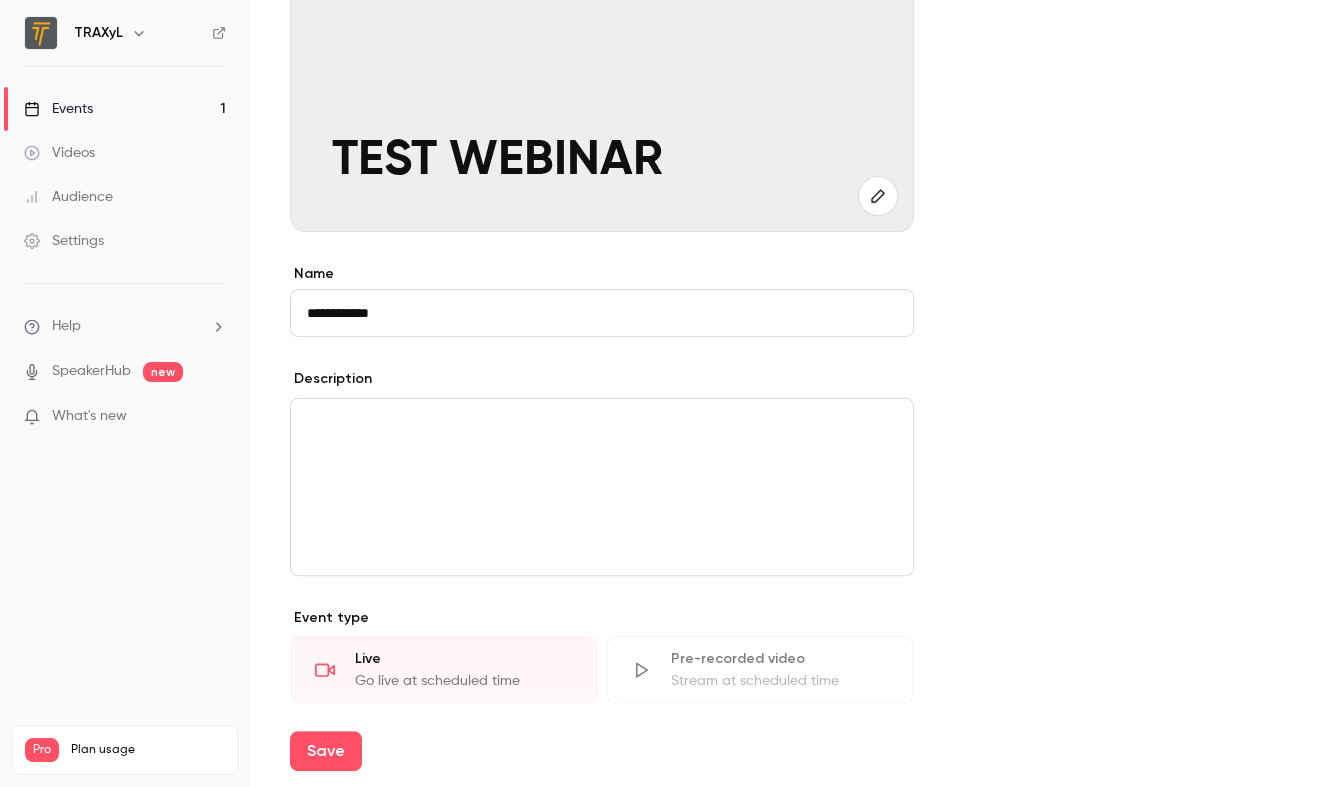 scroll, scrollTop: 335, scrollLeft: 0, axis: vertical 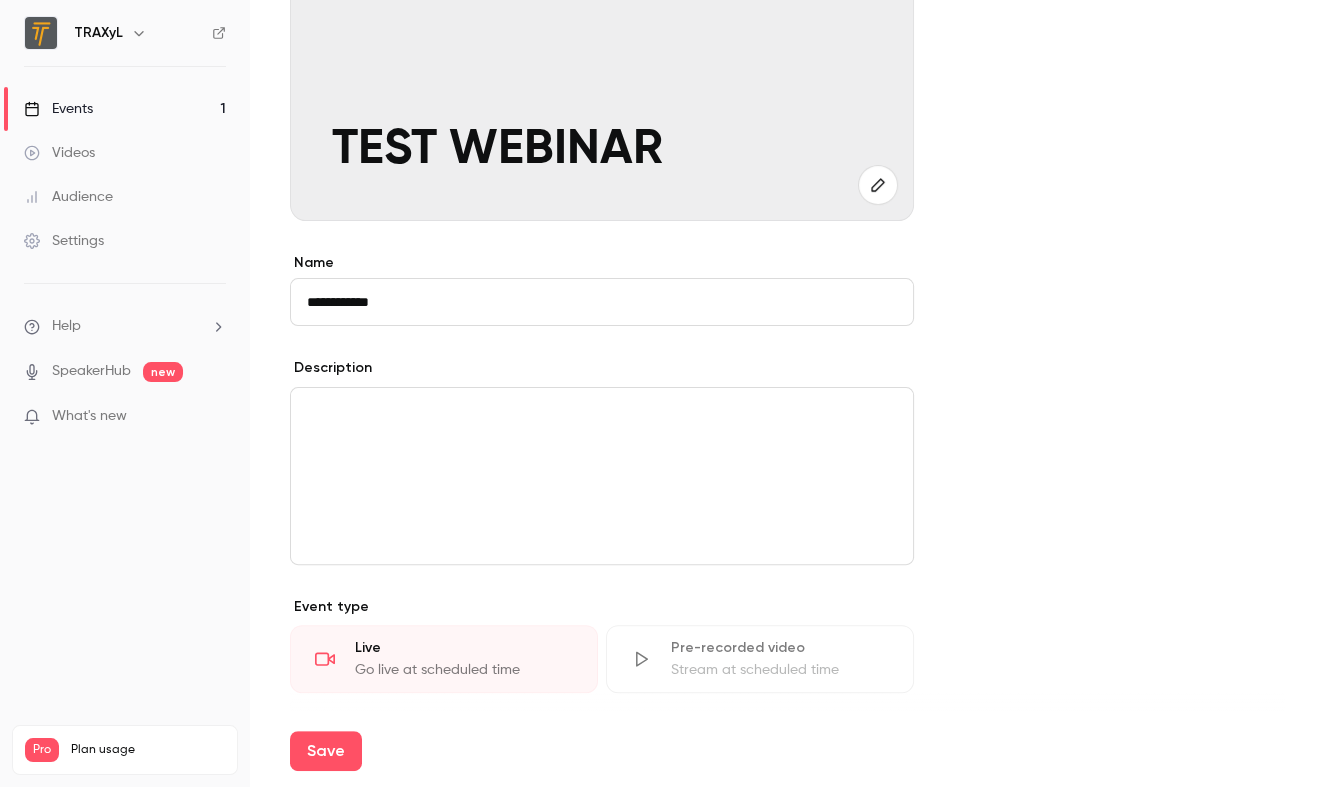 type on "**********" 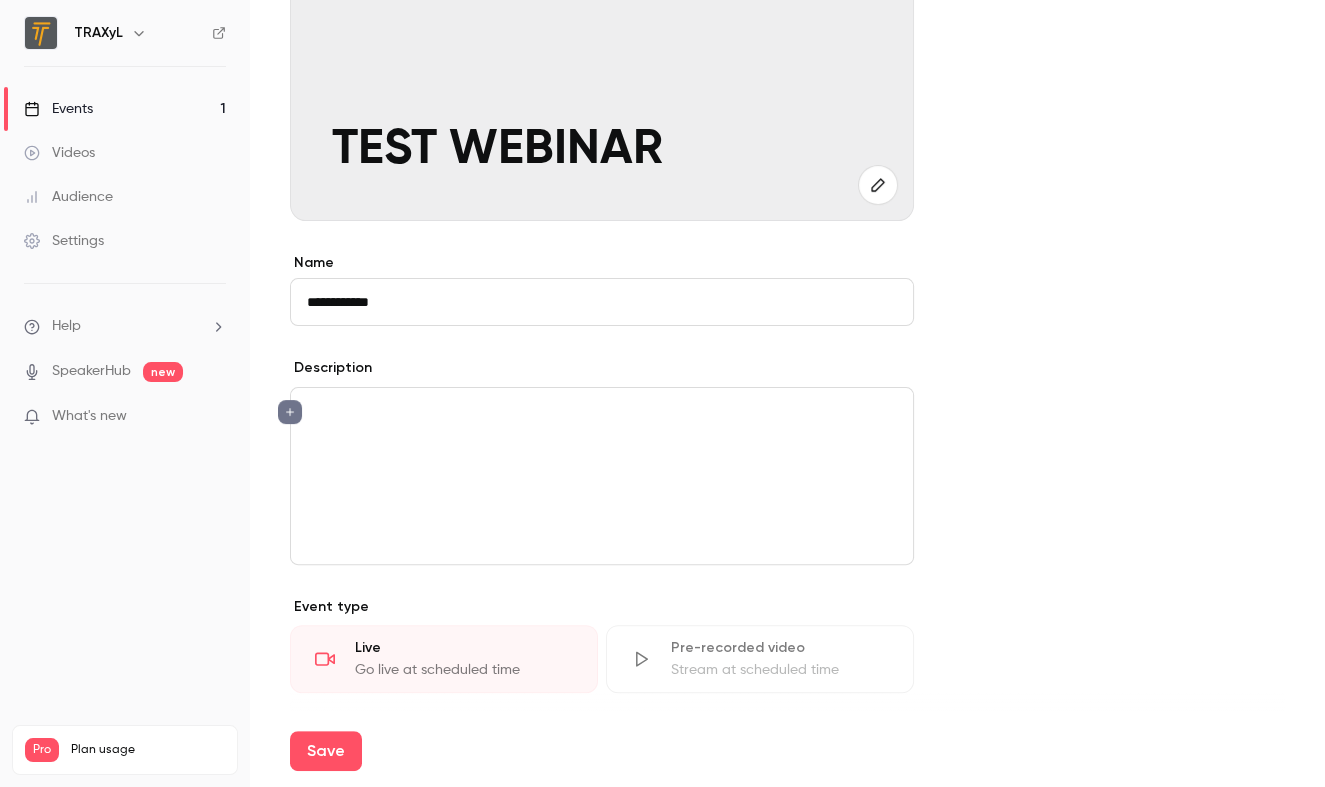 type 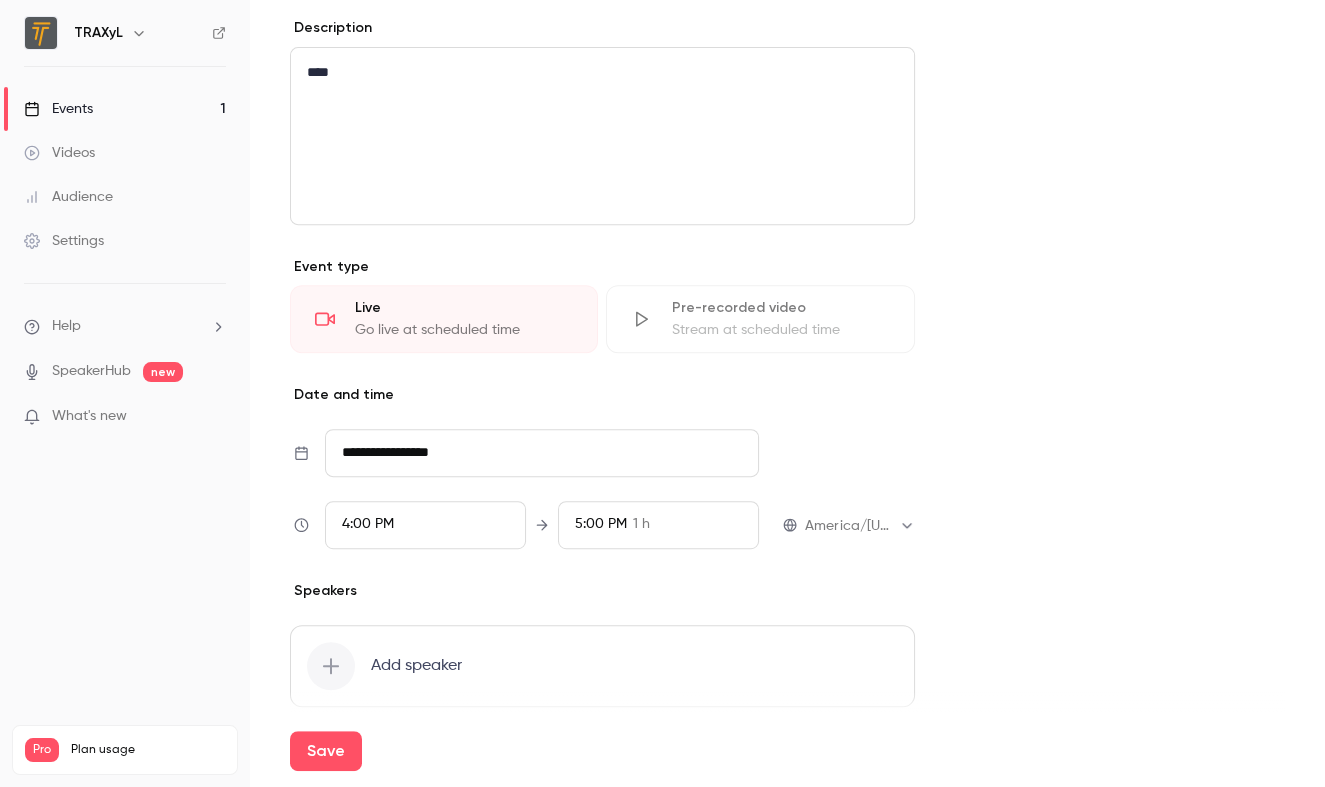 scroll, scrollTop: 676, scrollLeft: 0, axis: vertical 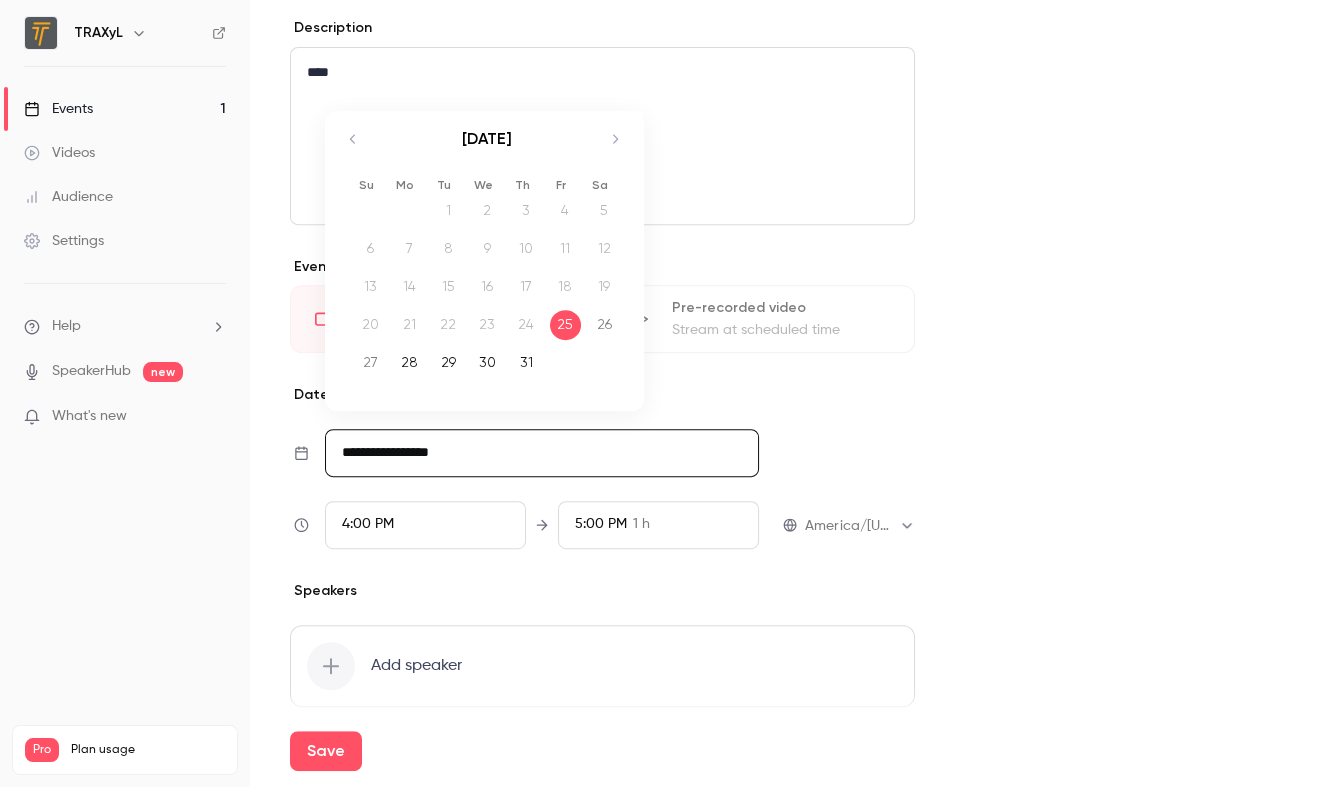 click on "26" at bounding box center (604, 325) 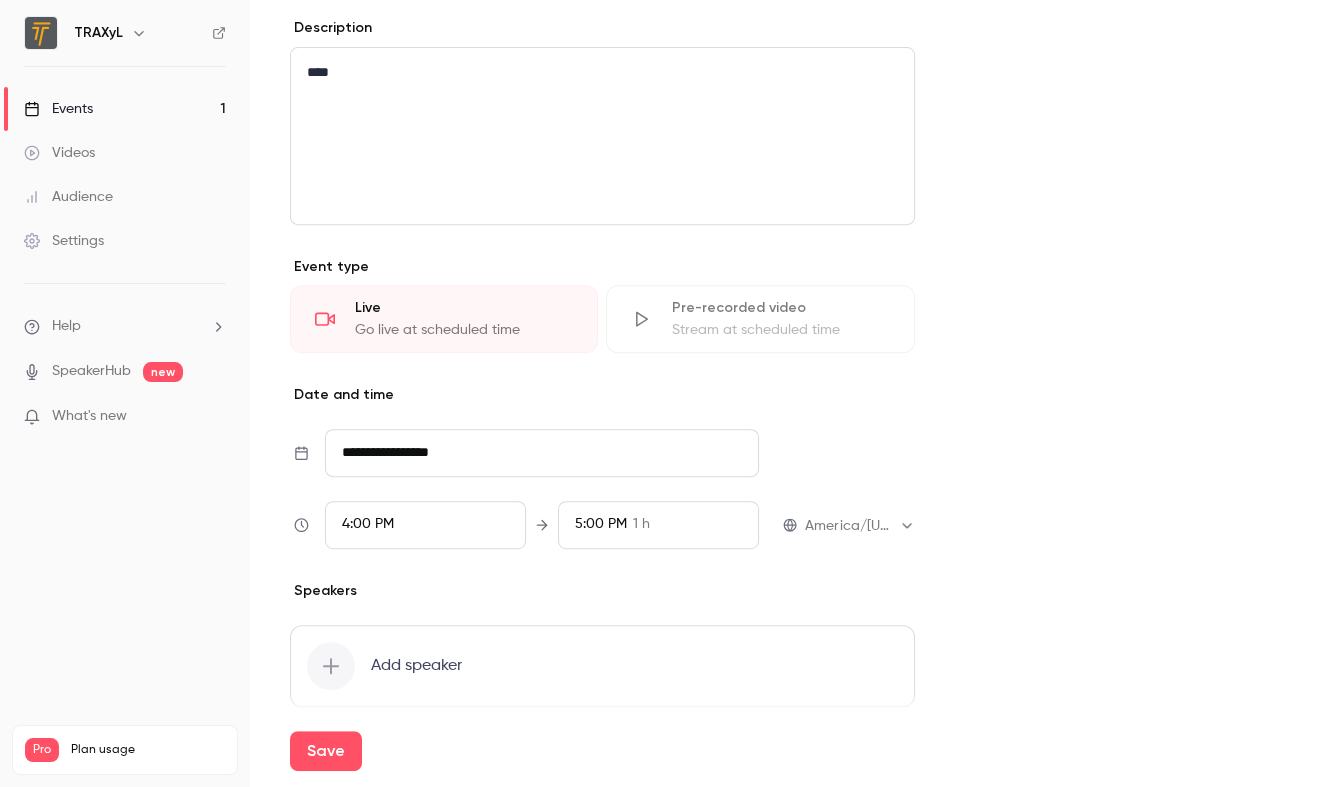 scroll, scrollTop: 752, scrollLeft: 0, axis: vertical 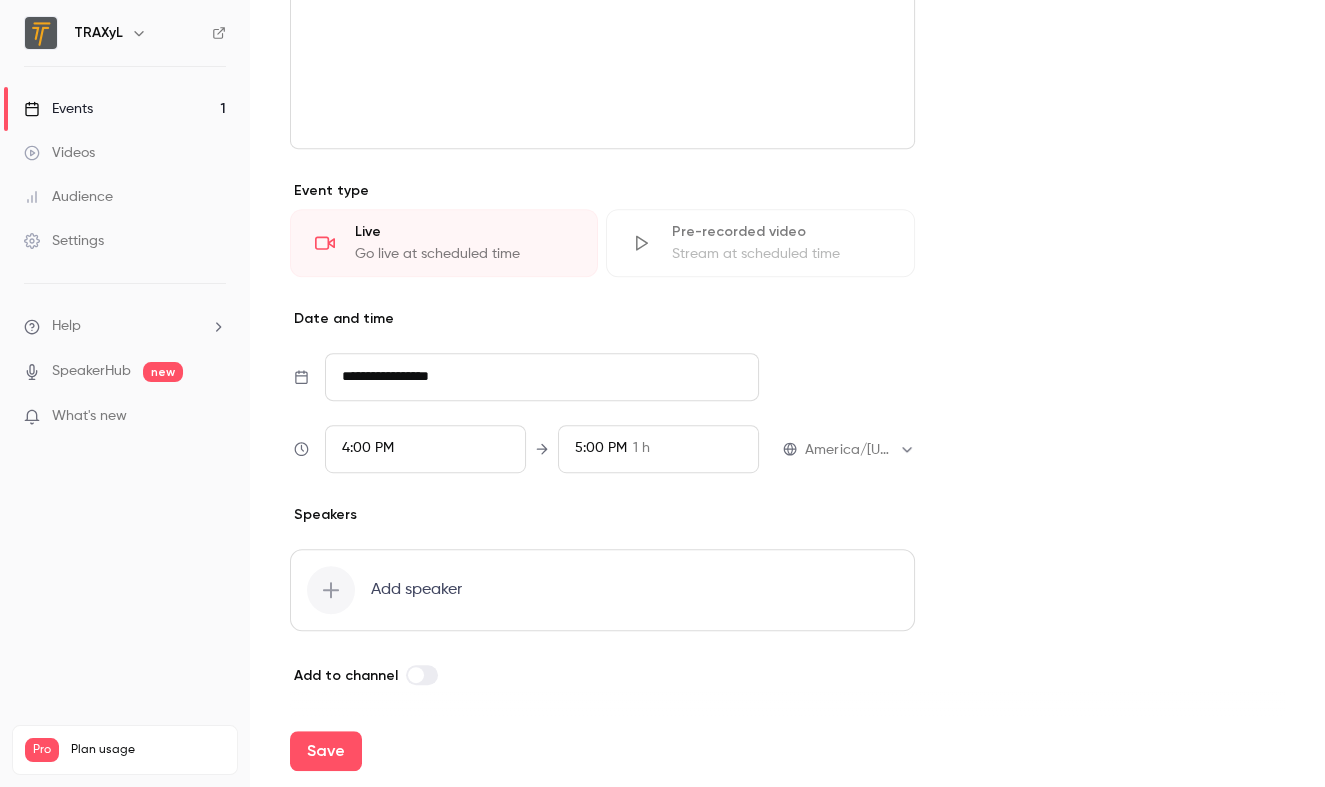 click 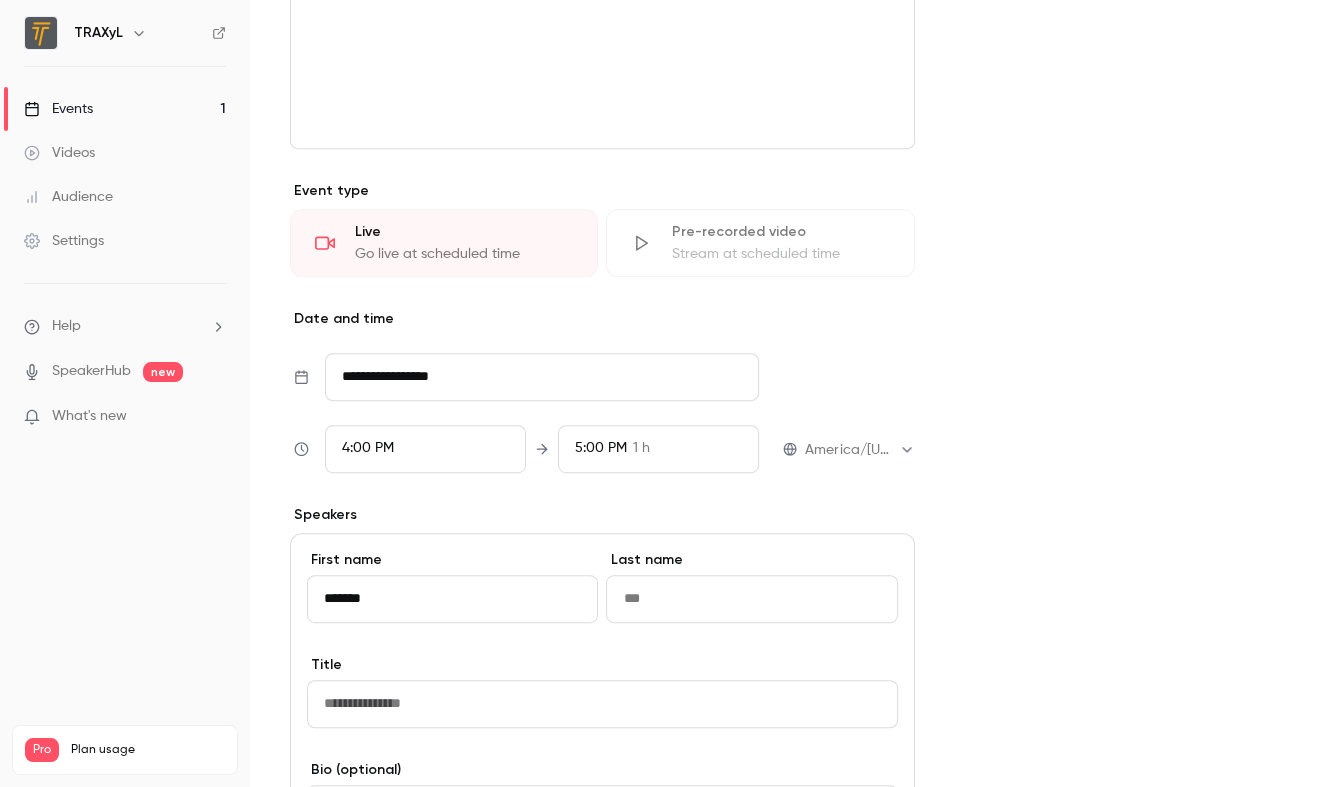 type on "*******" 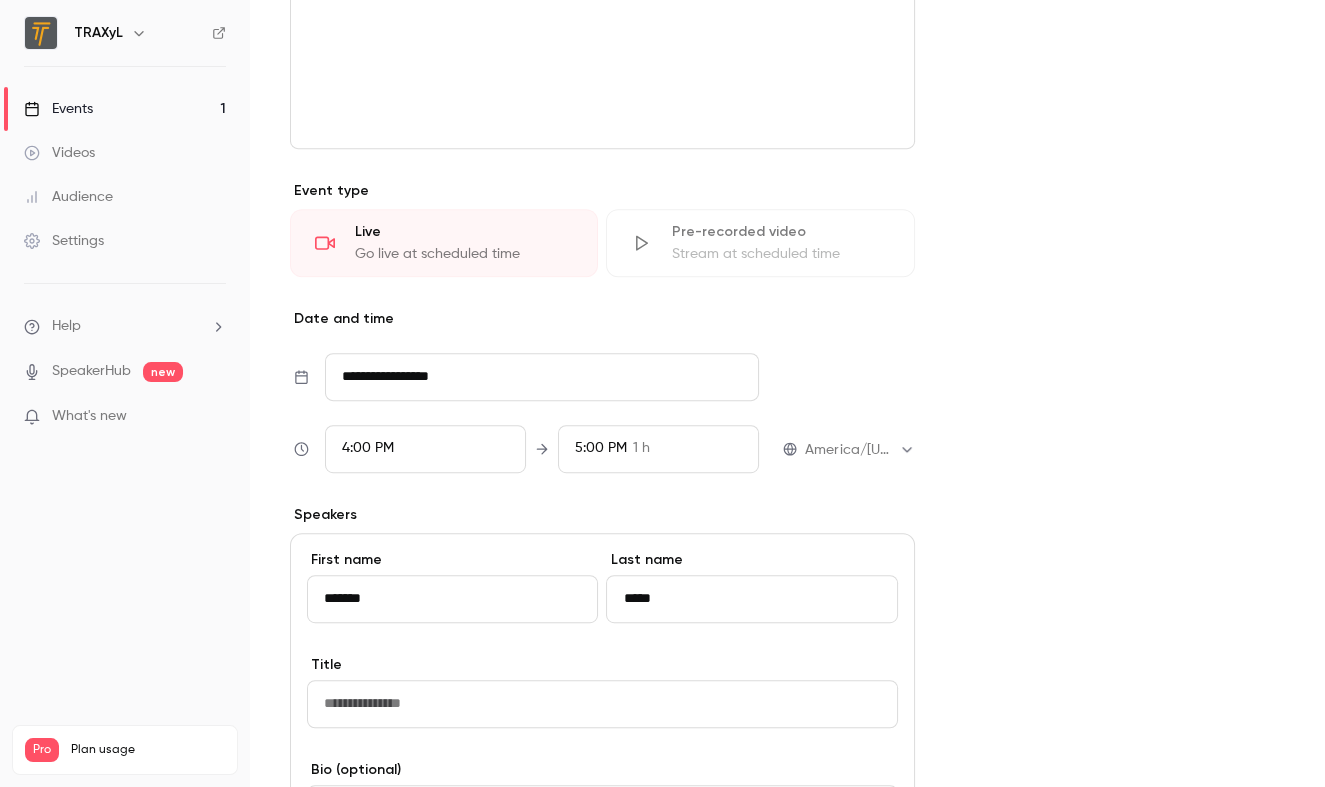 type on "*****" 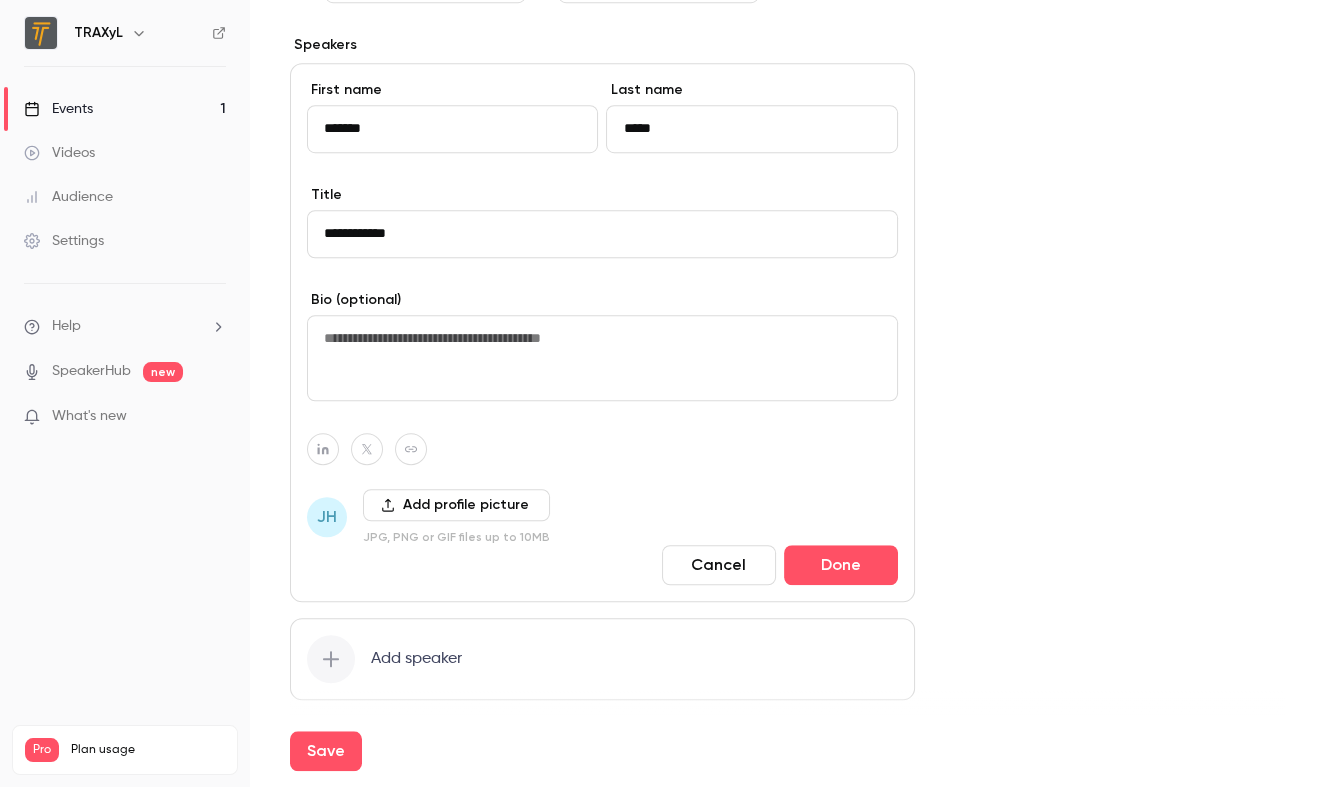scroll, scrollTop: 1225, scrollLeft: 0, axis: vertical 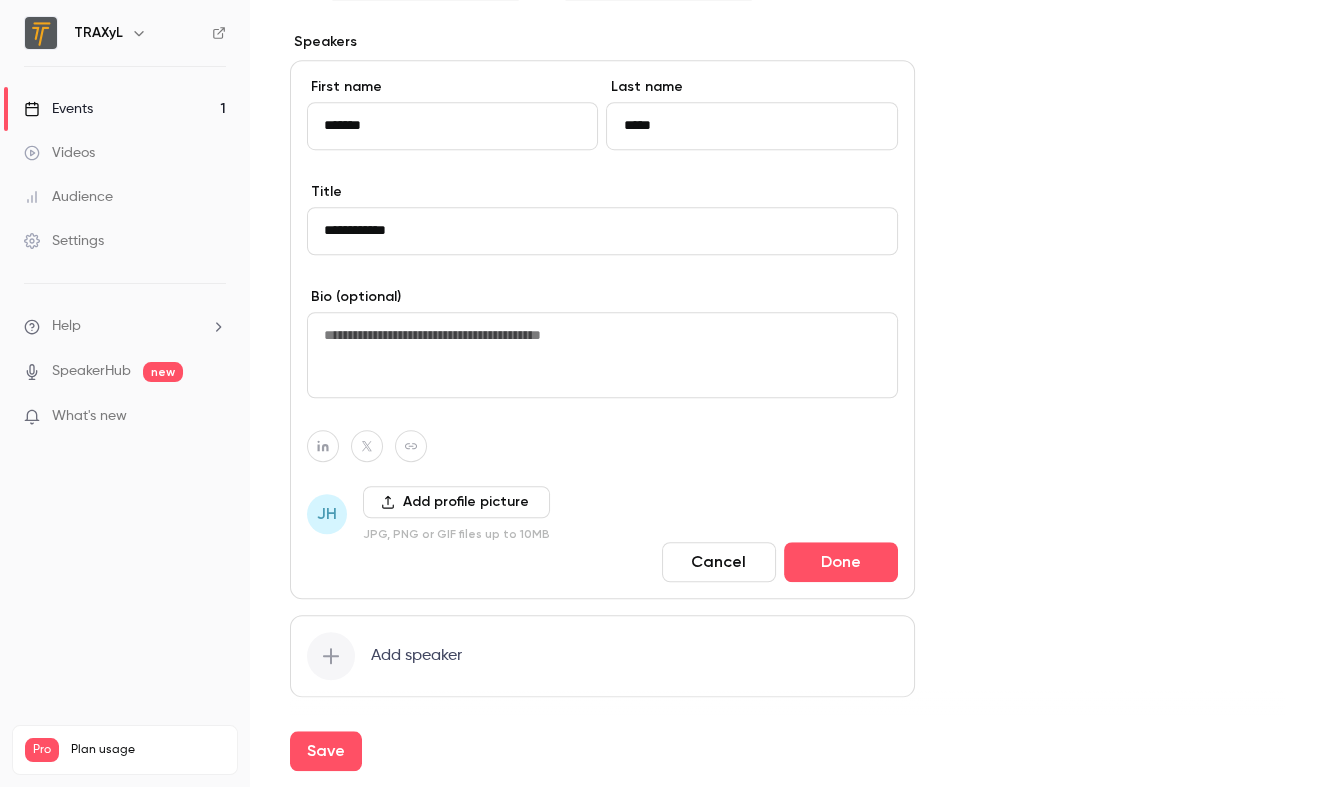 type on "**********" 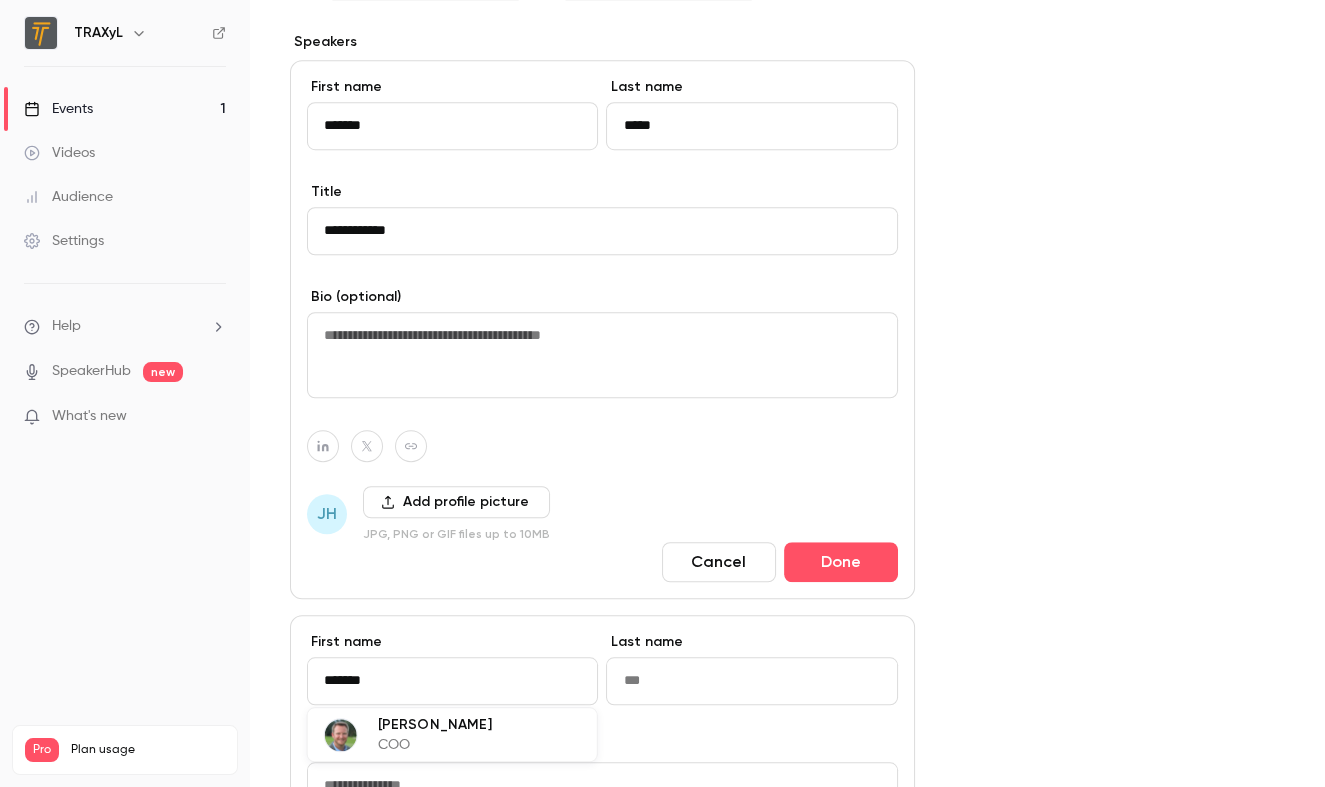 type on "*******" 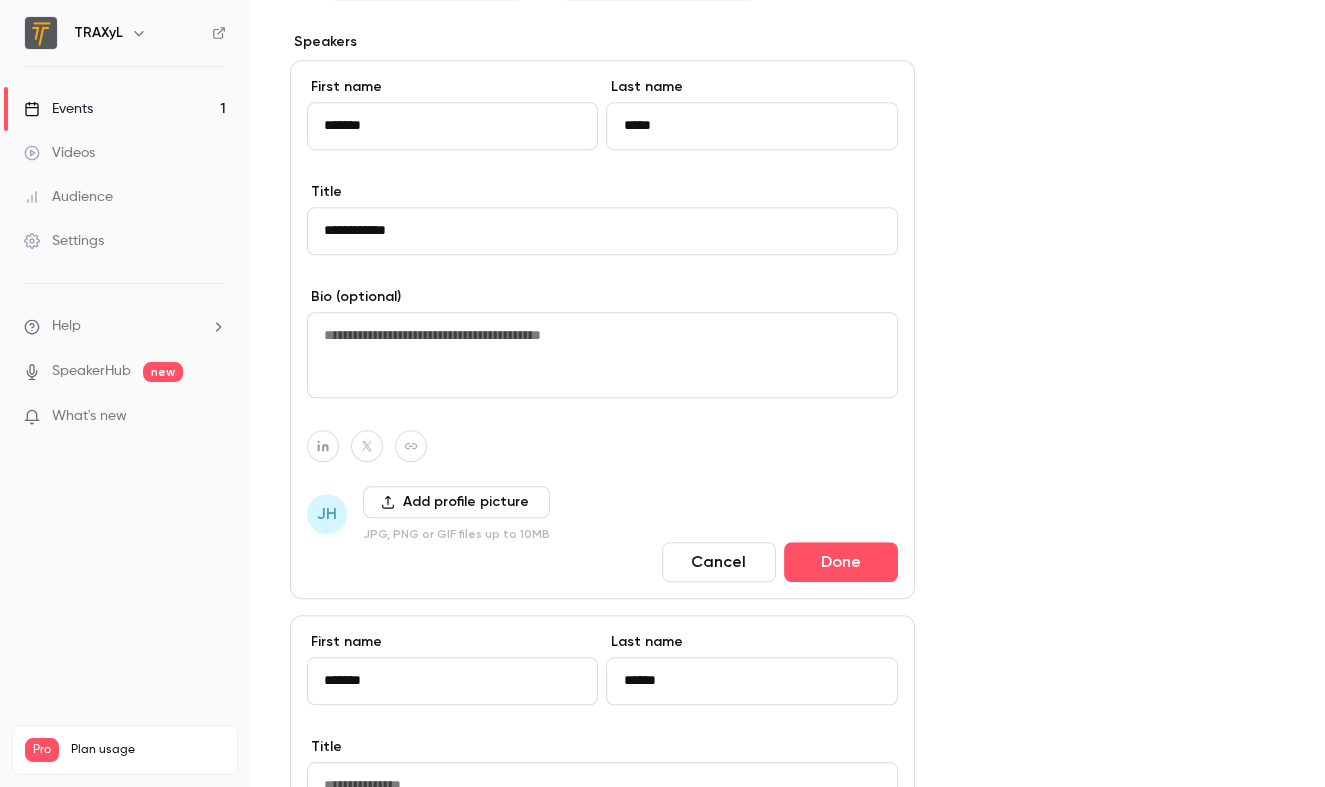 type on "******" 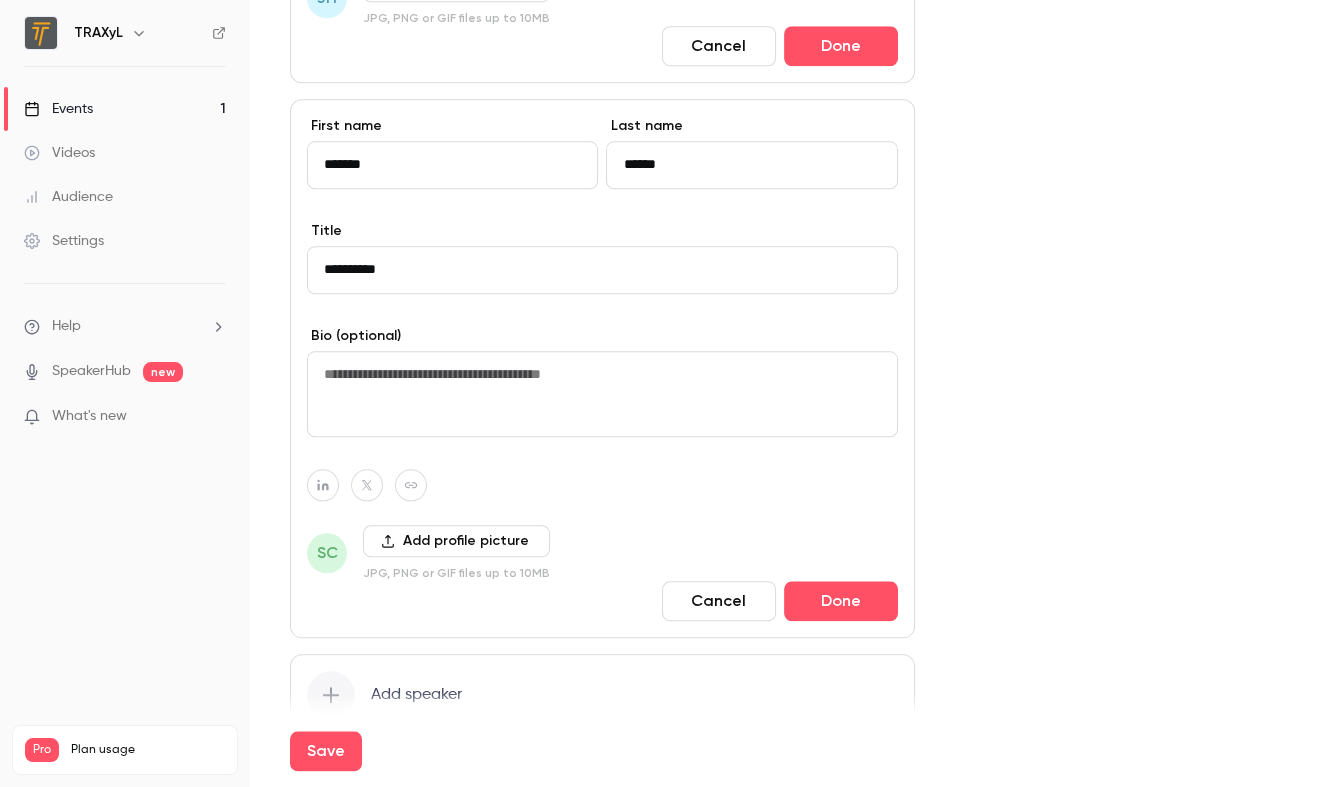 scroll, scrollTop: 1842, scrollLeft: 0, axis: vertical 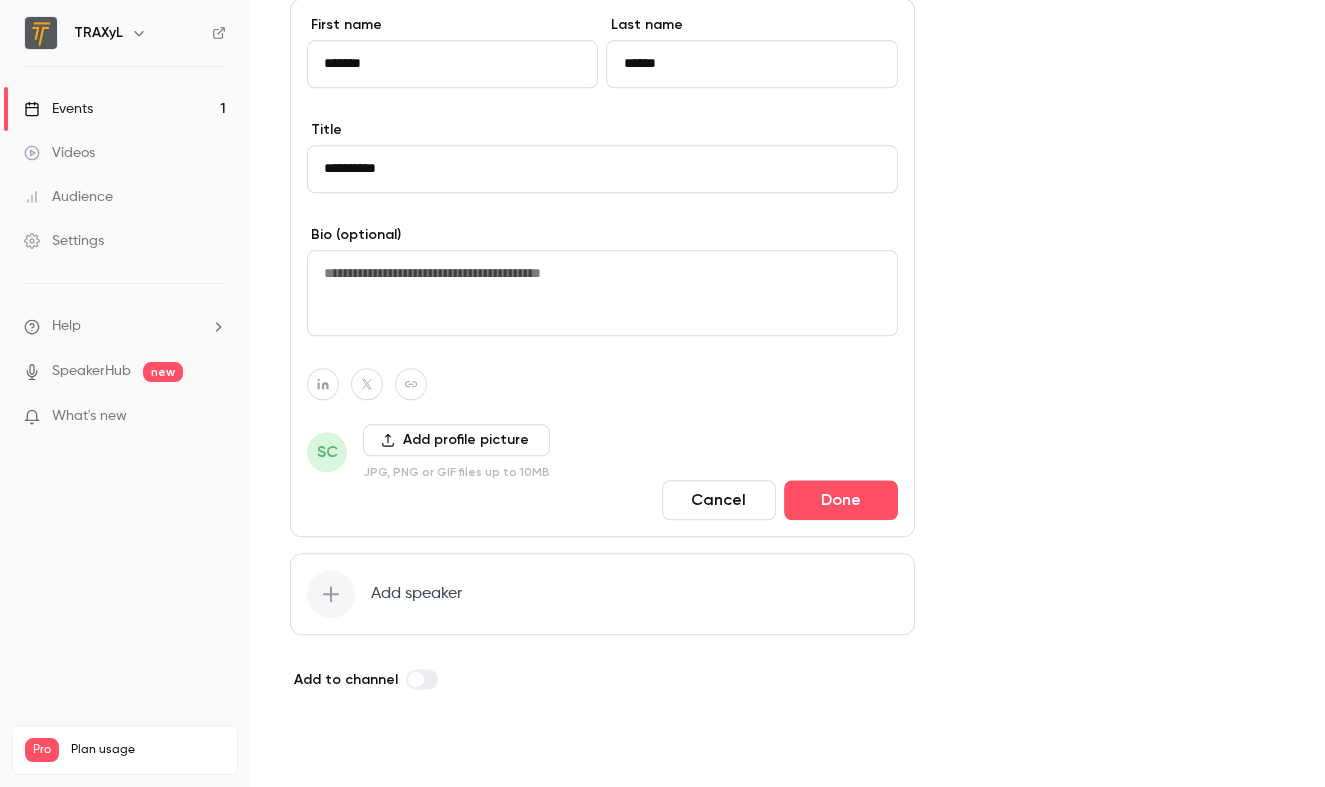 type on "**********" 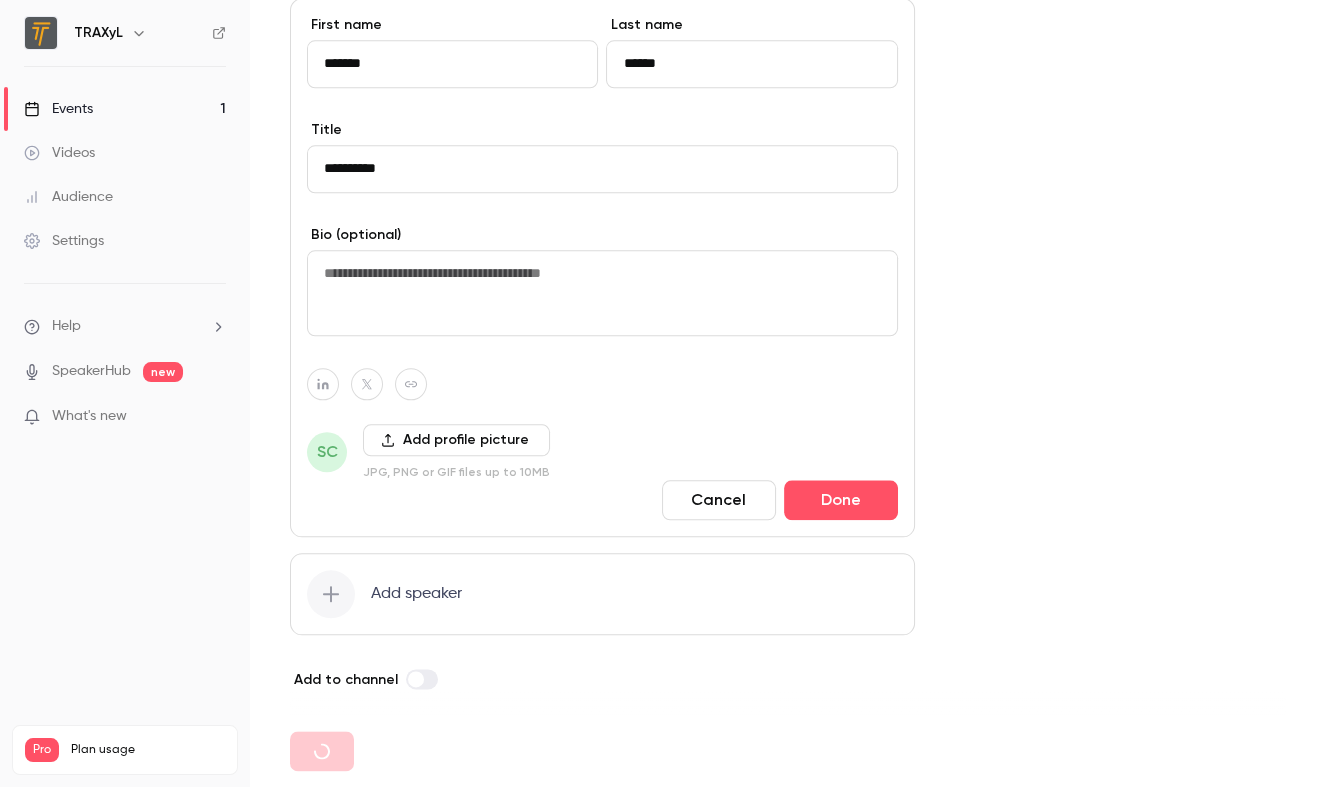 type 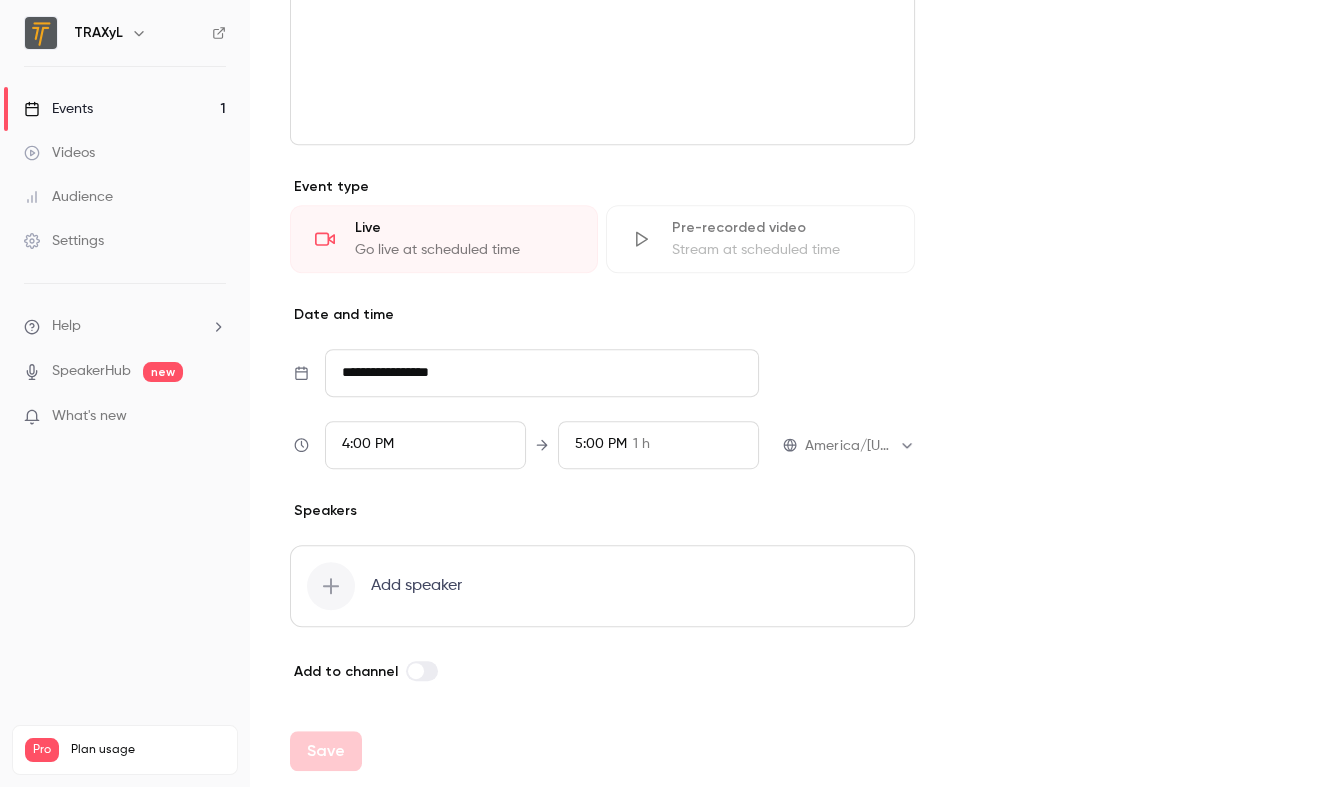 scroll, scrollTop: 752, scrollLeft: 0, axis: vertical 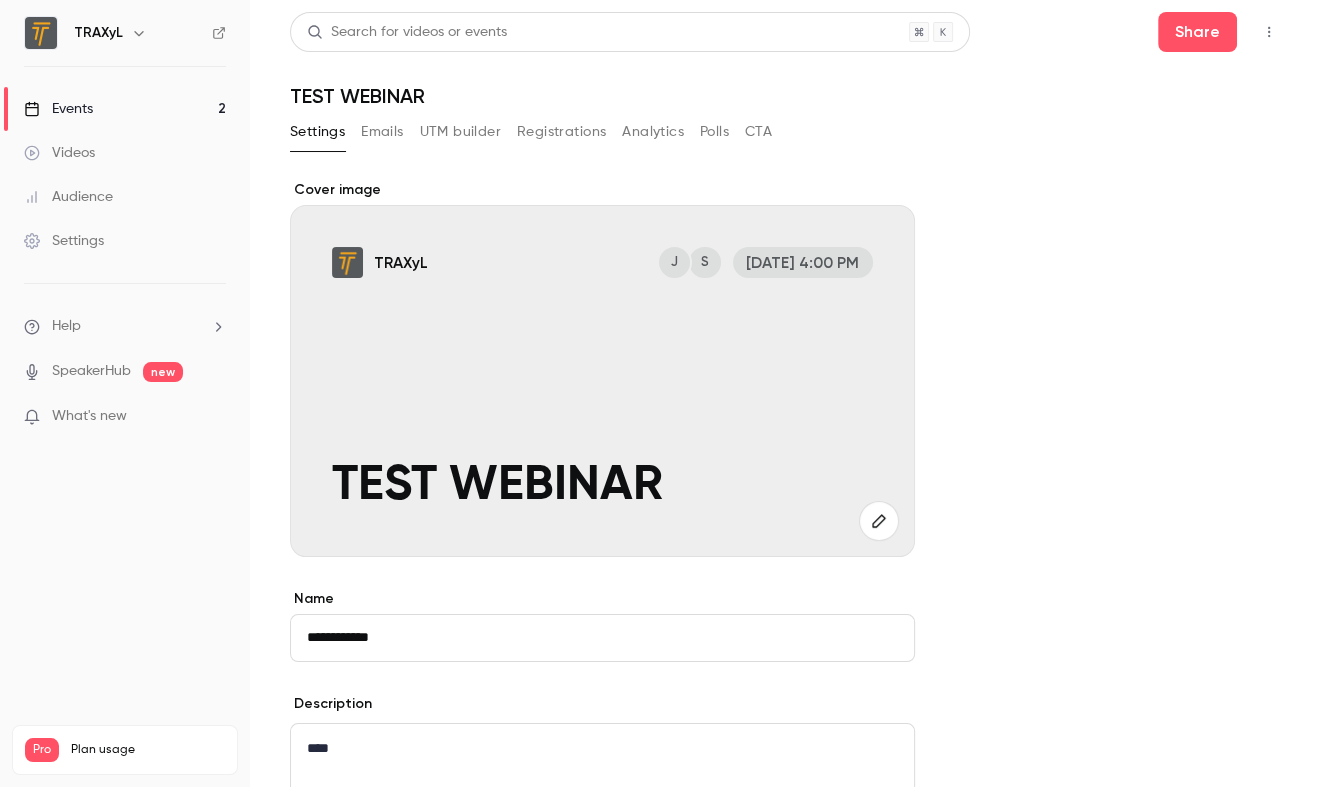 click on "Emails" at bounding box center (382, 132) 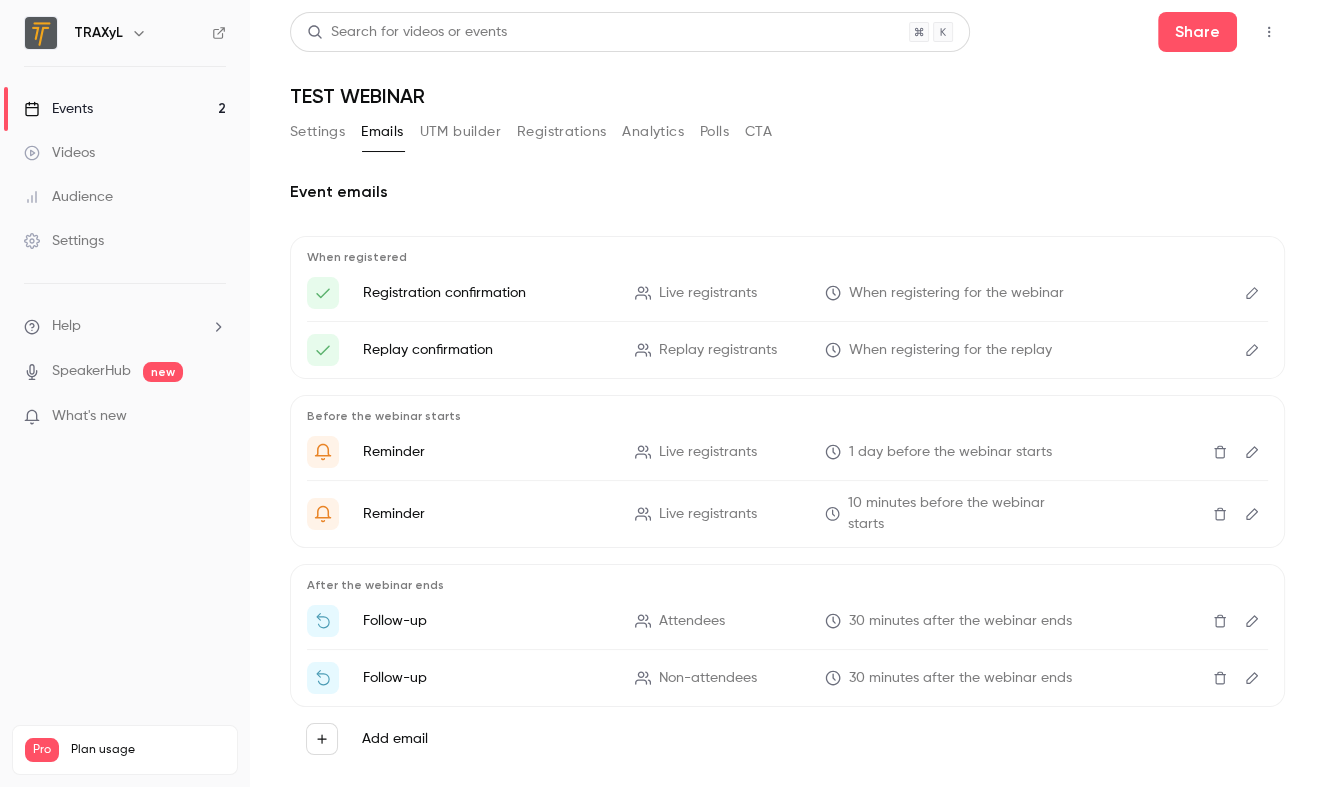 click on "UTM builder" at bounding box center (460, 132) 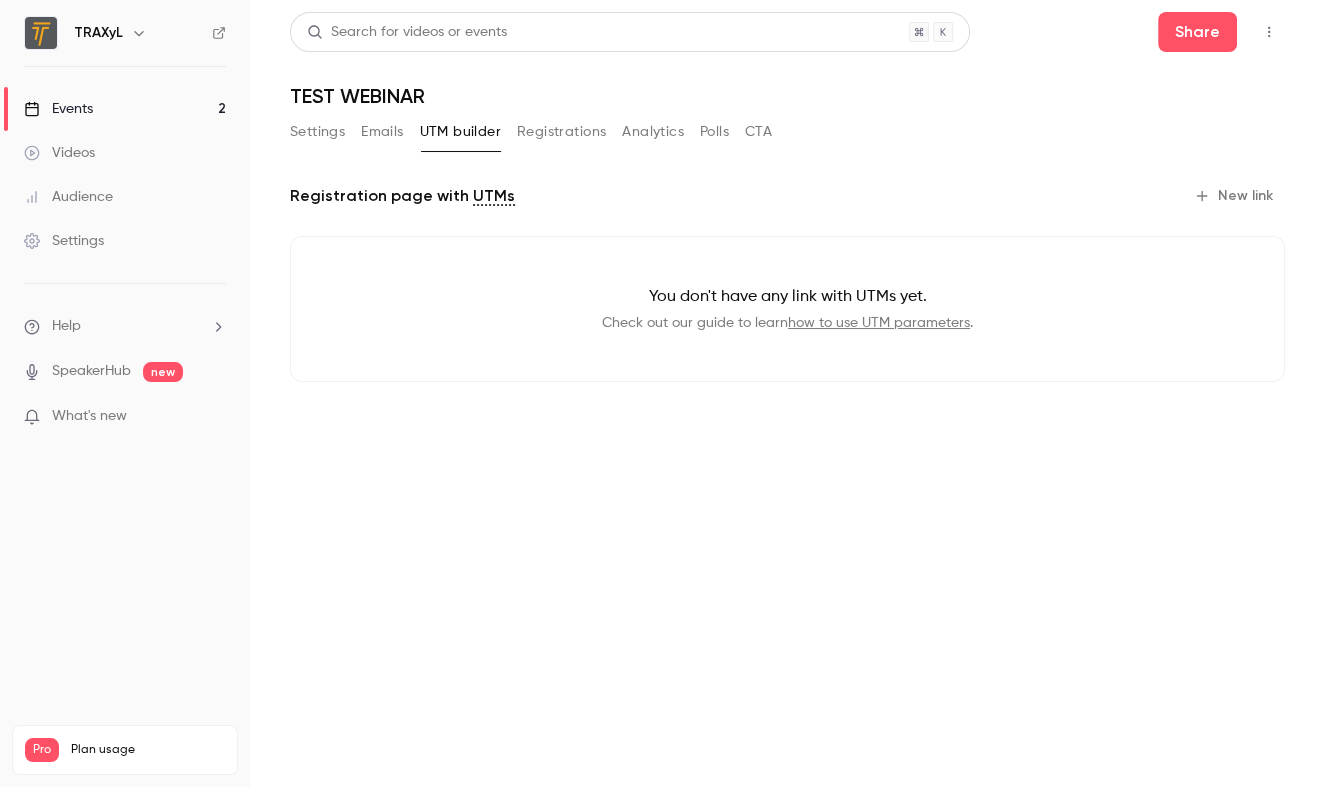 click on "Registrations" at bounding box center [561, 132] 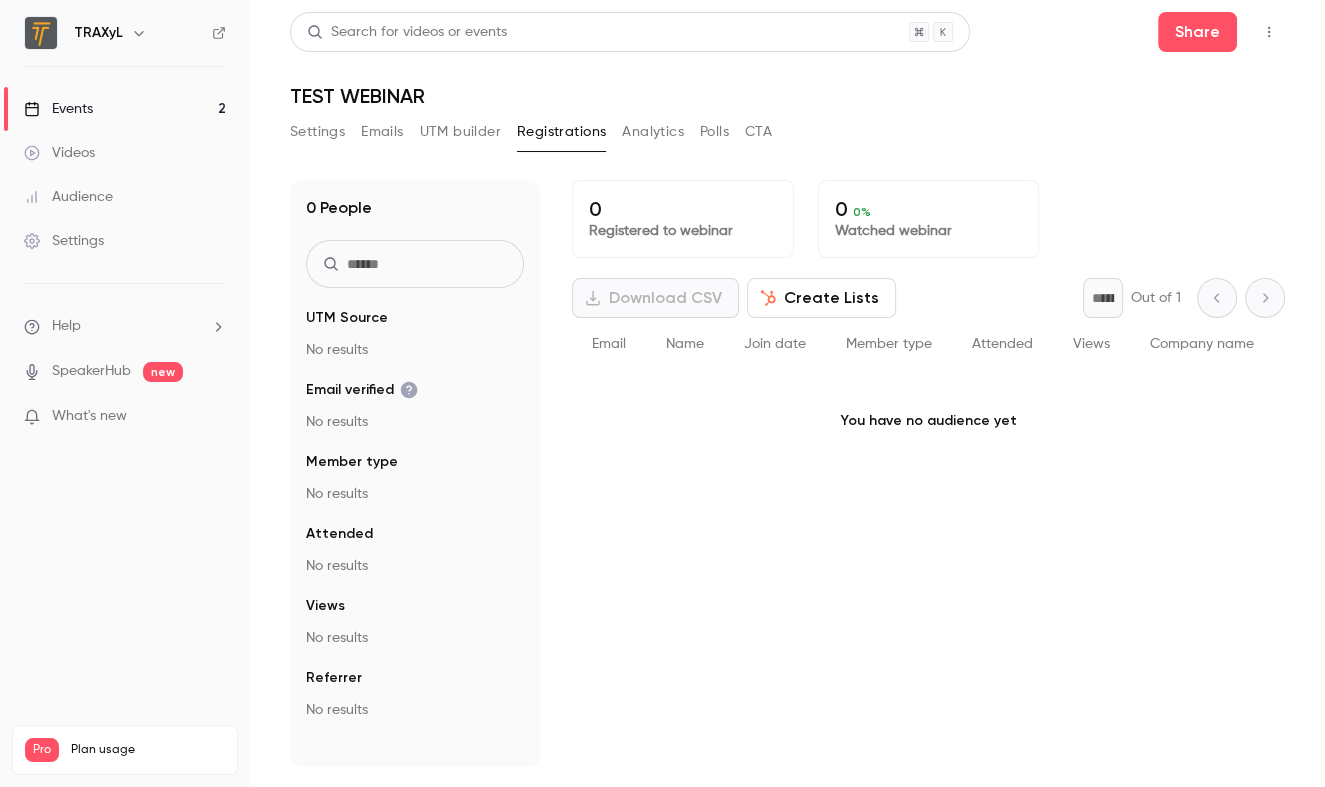 click on "Analytics" at bounding box center (653, 132) 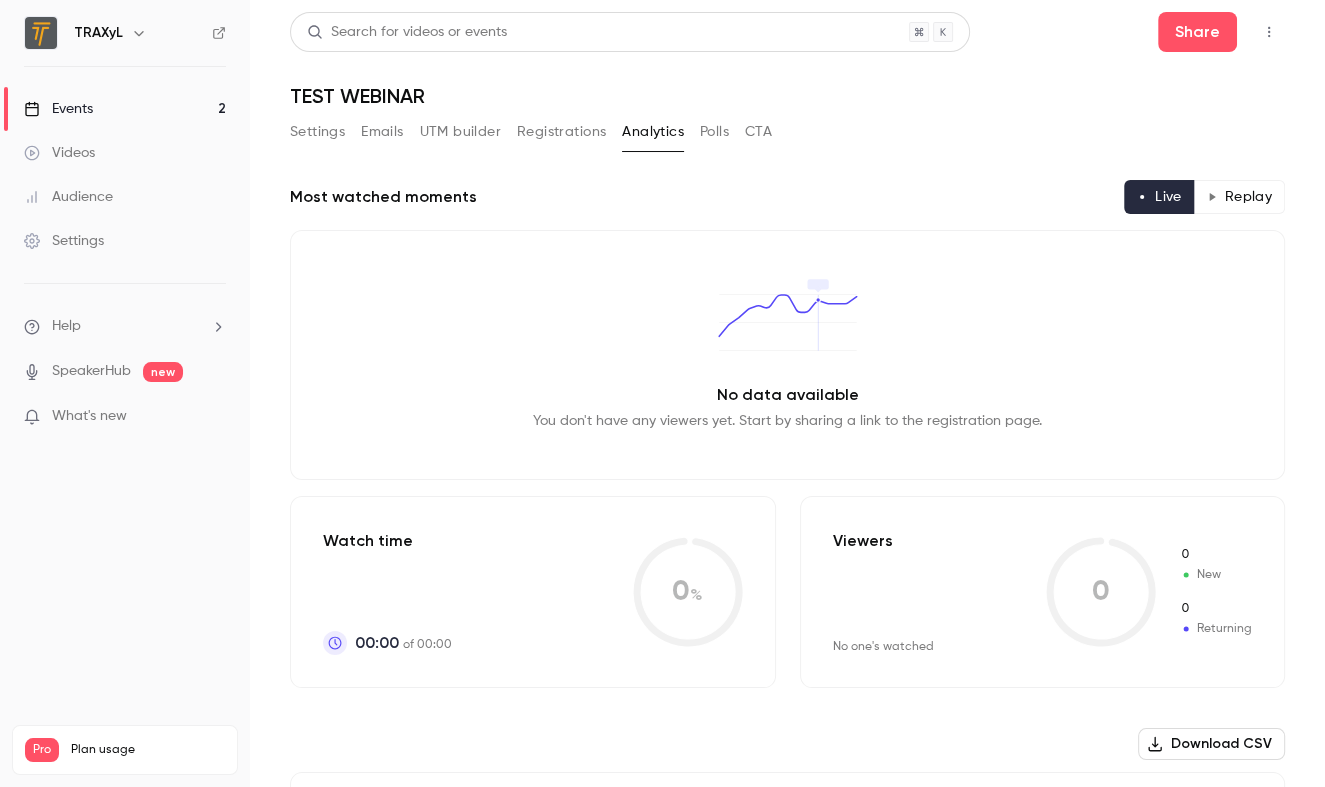 click on "Polls" at bounding box center [714, 132] 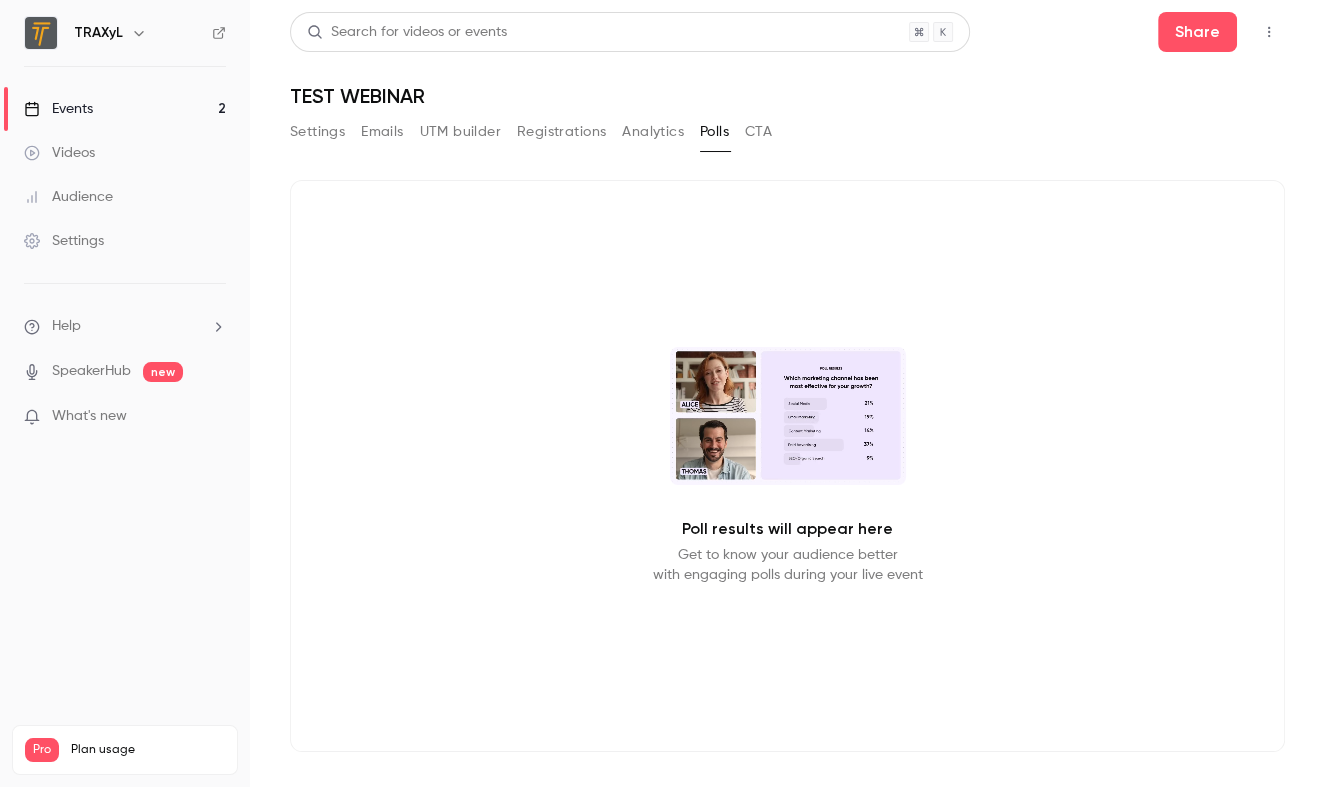 click on "Audience" at bounding box center [68, 197] 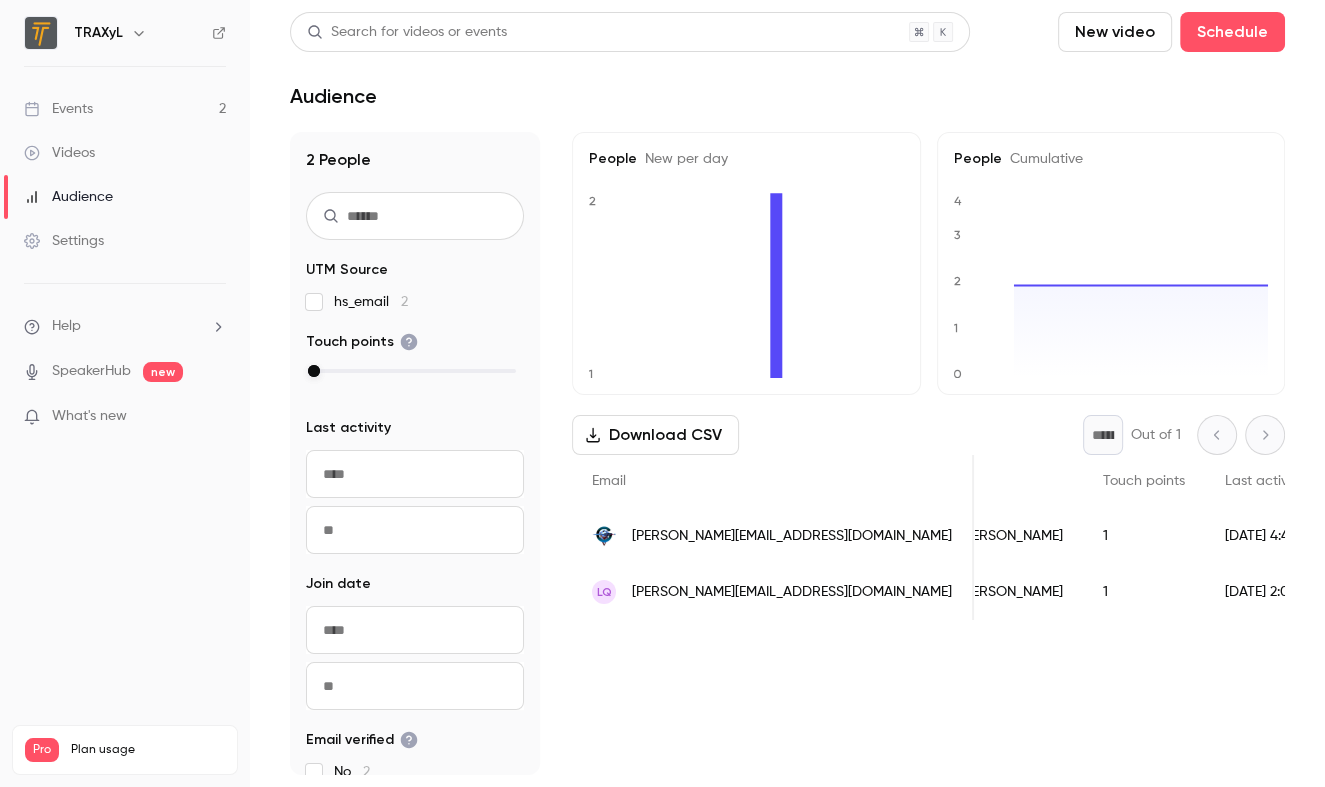 scroll, scrollTop: 0, scrollLeft: 0, axis: both 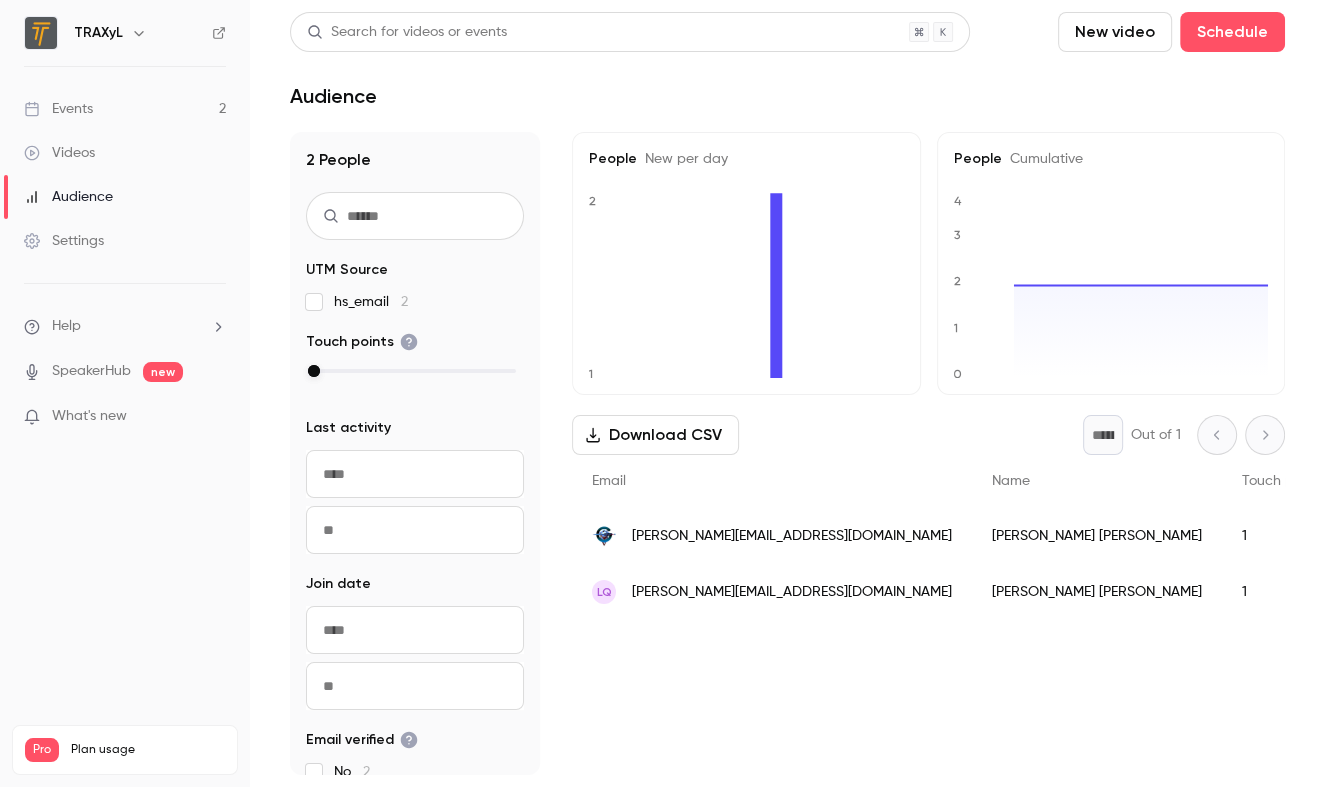 click on "Events" at bounding box center [58, 109] 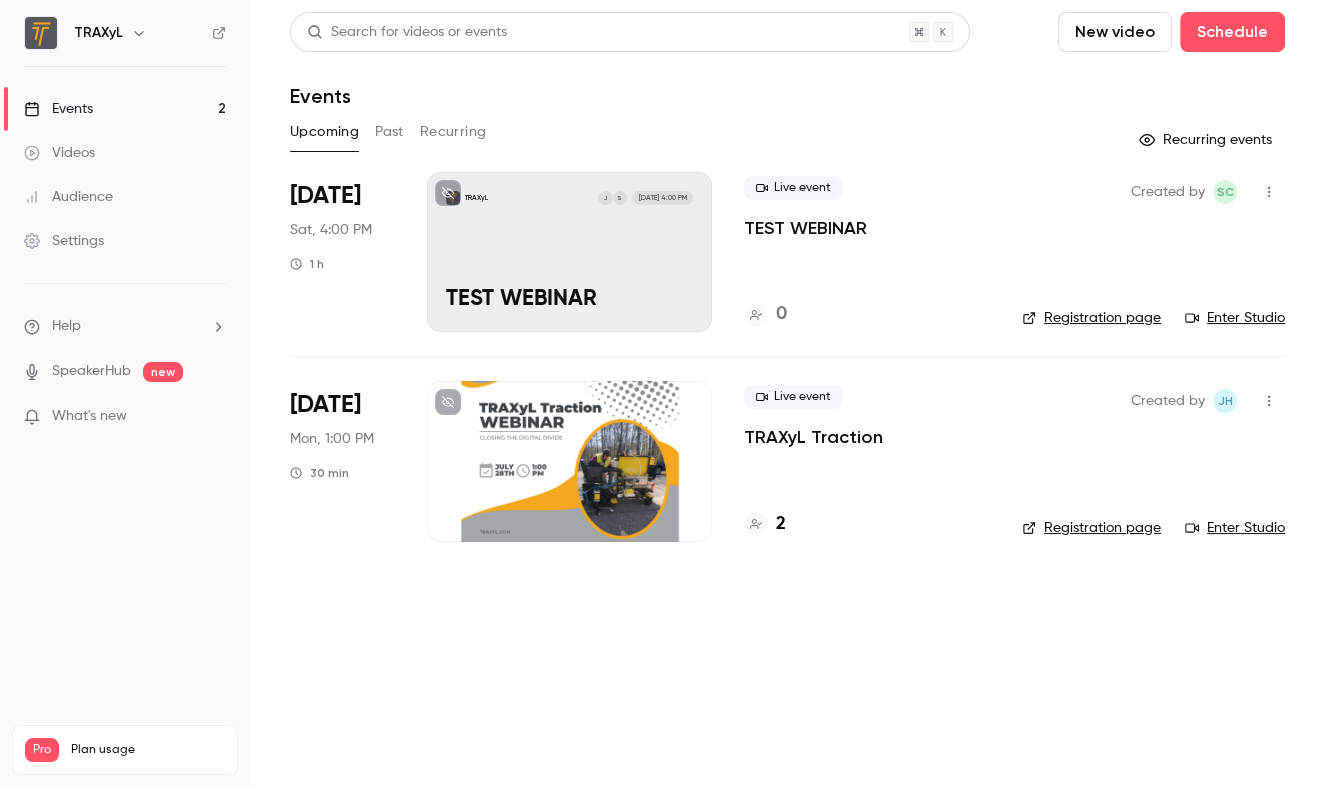 click on "Enter Studio" at bounding box center (1235, 318) 